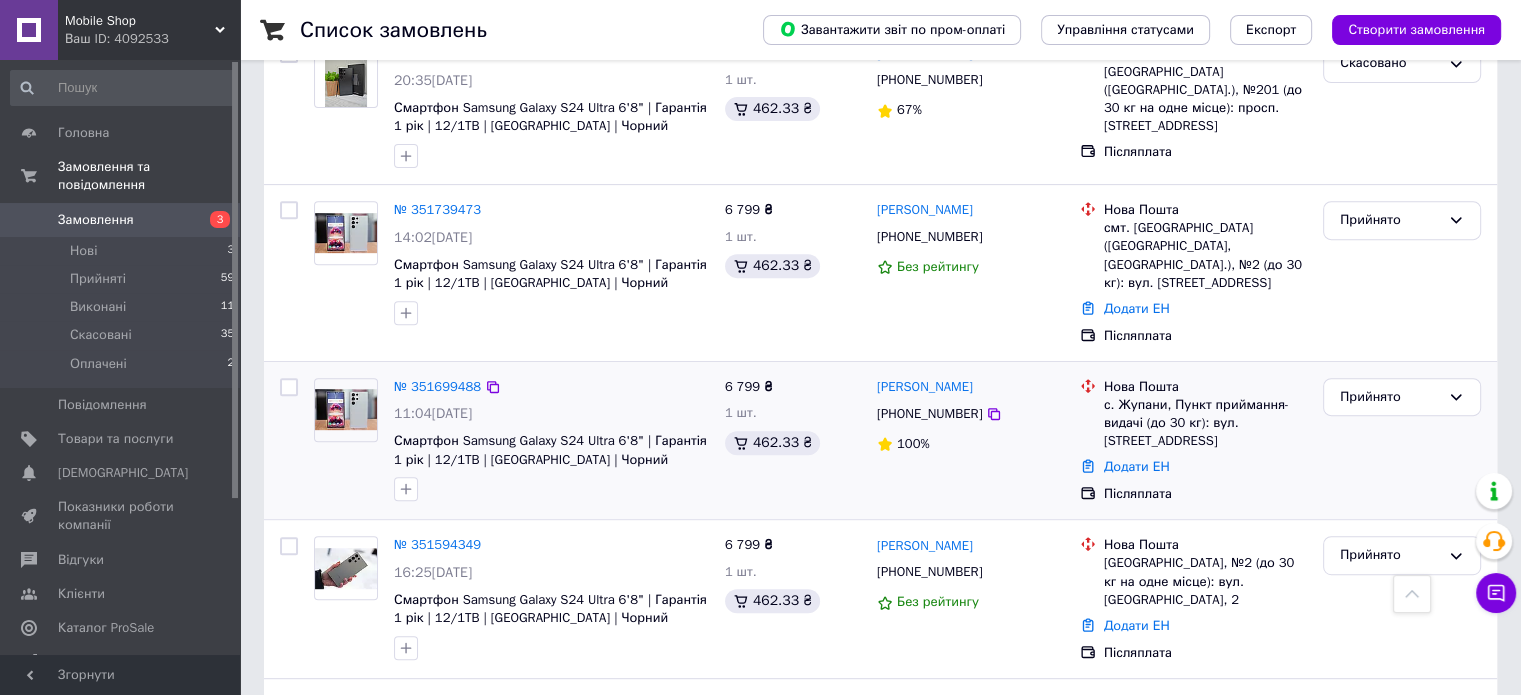 scroll, scrollTop: 800, scrollLeft: 0, axis: vertical 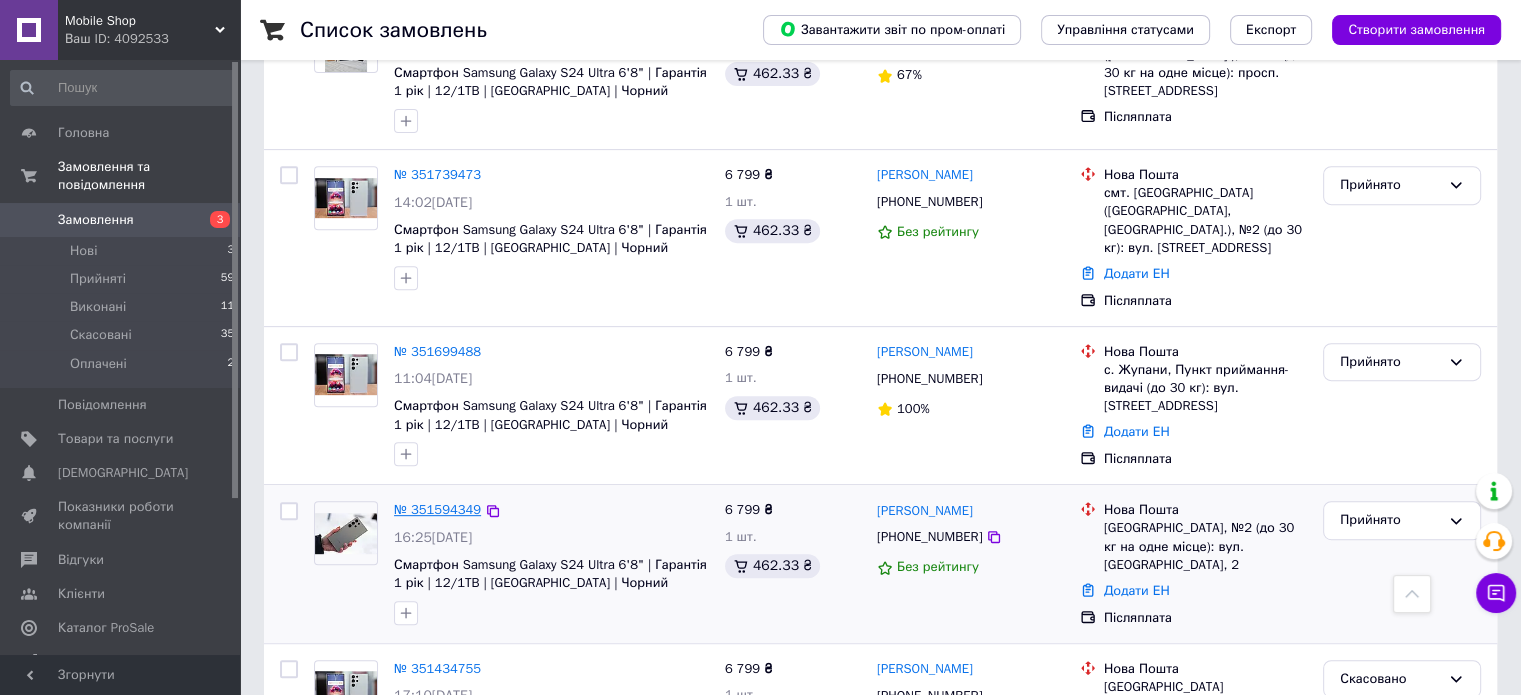 click on "№ 351594349" at bounding box center (437, 509) 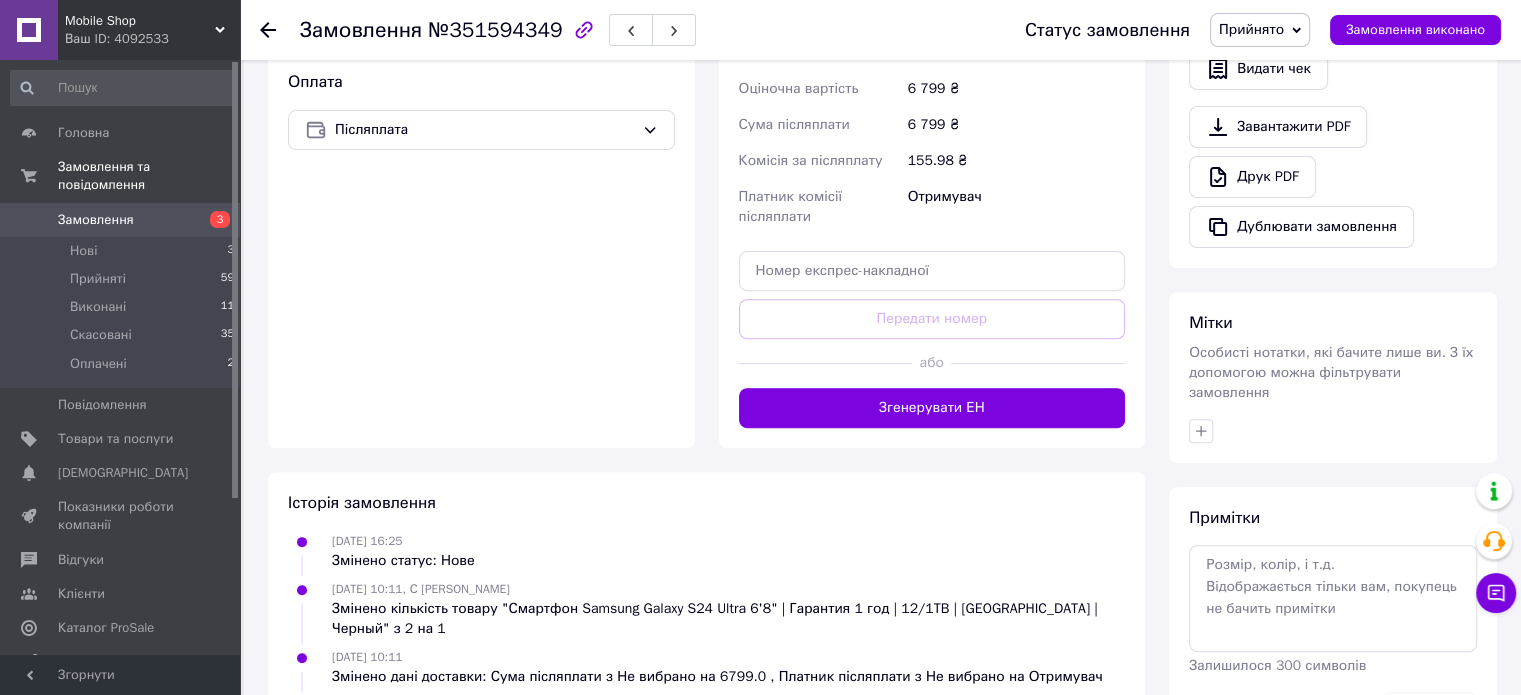 scroll, scrollTop: 707, scrollLeft: 0, axis: vertical 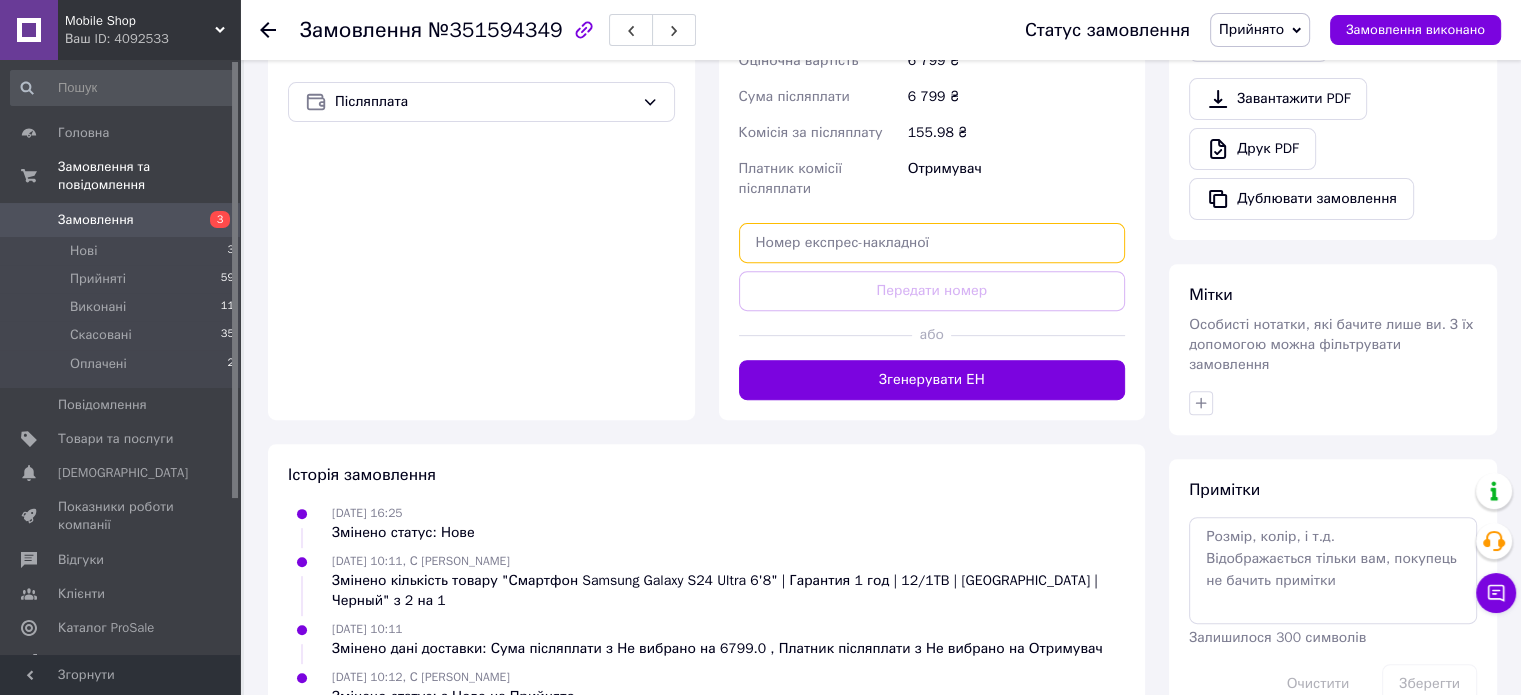 click at bounding box center [932, 243] 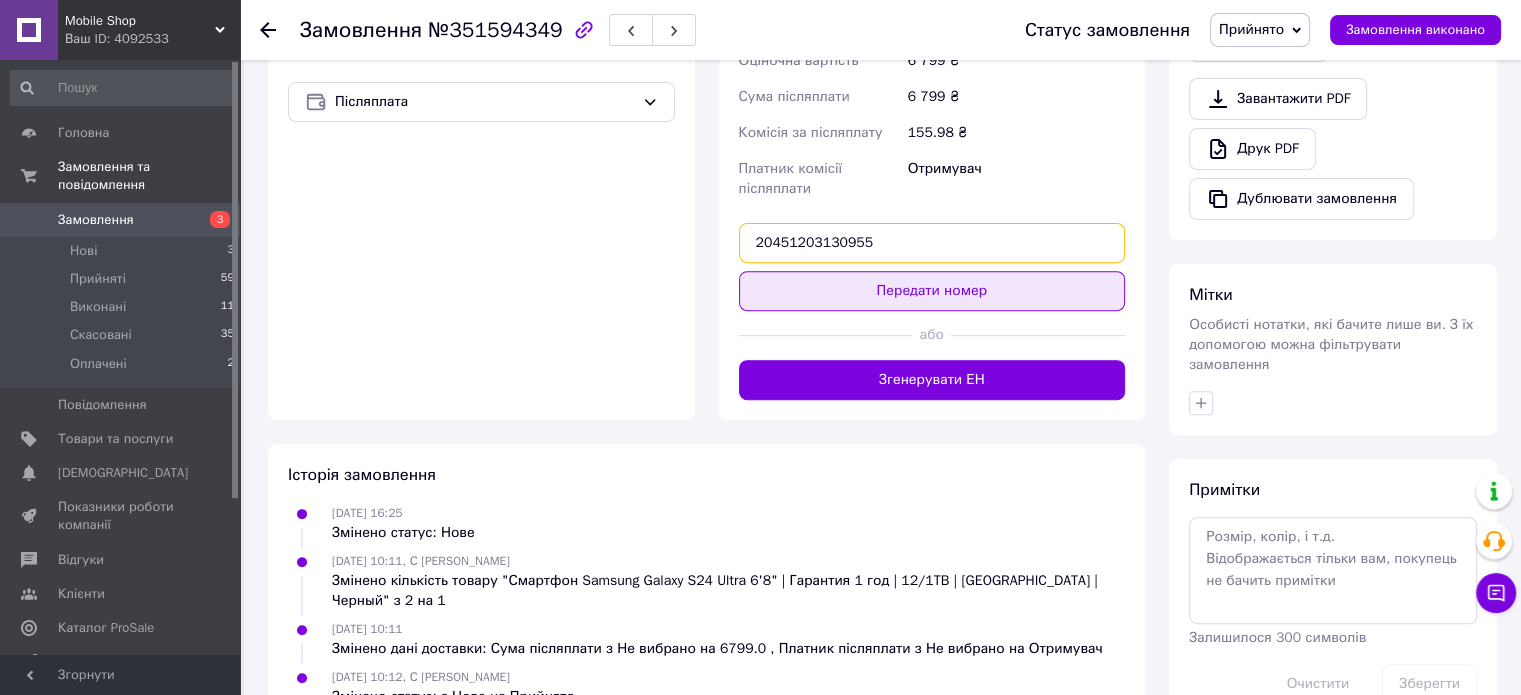 type on "20451203130955" 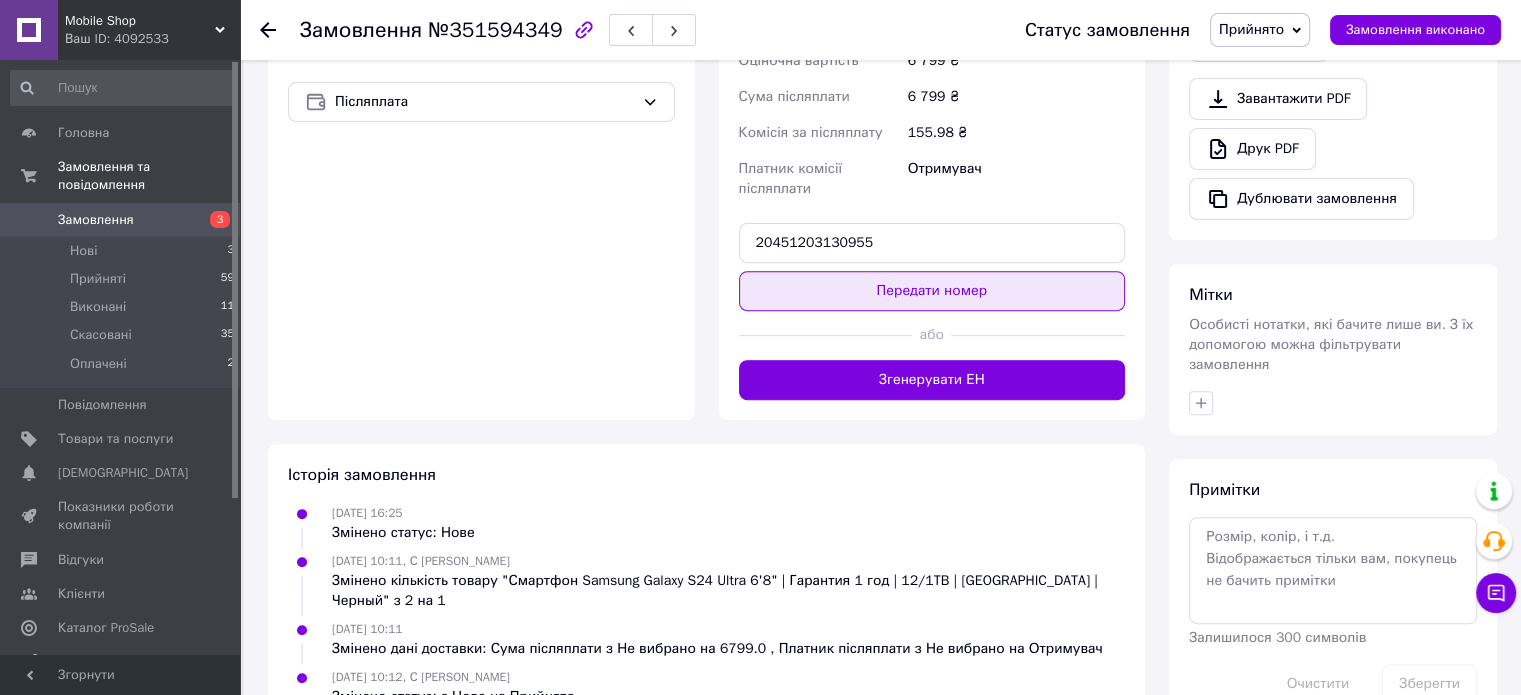 click on "Передати номер" at bounding box center (932, 291) 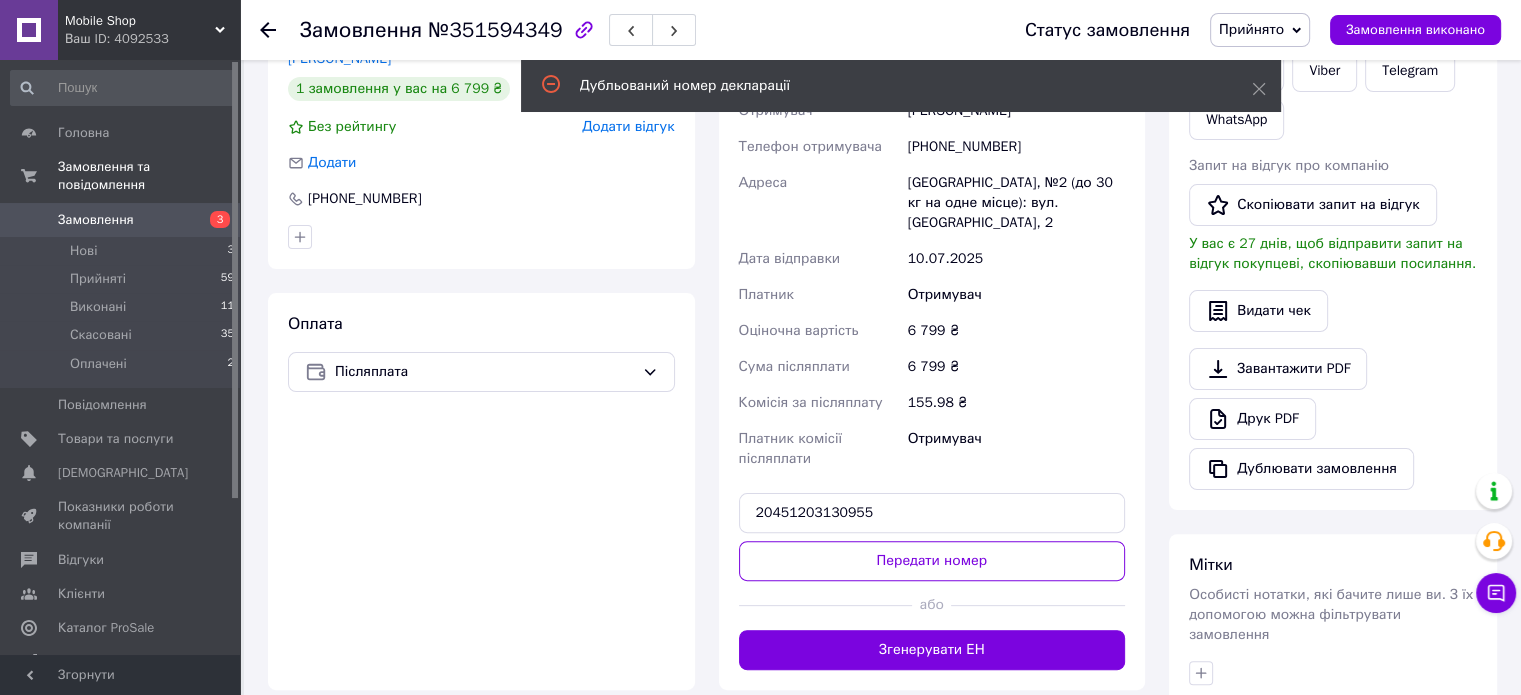 scroll, scrollTop: 507, scrollLeft: 0, axis: vertical 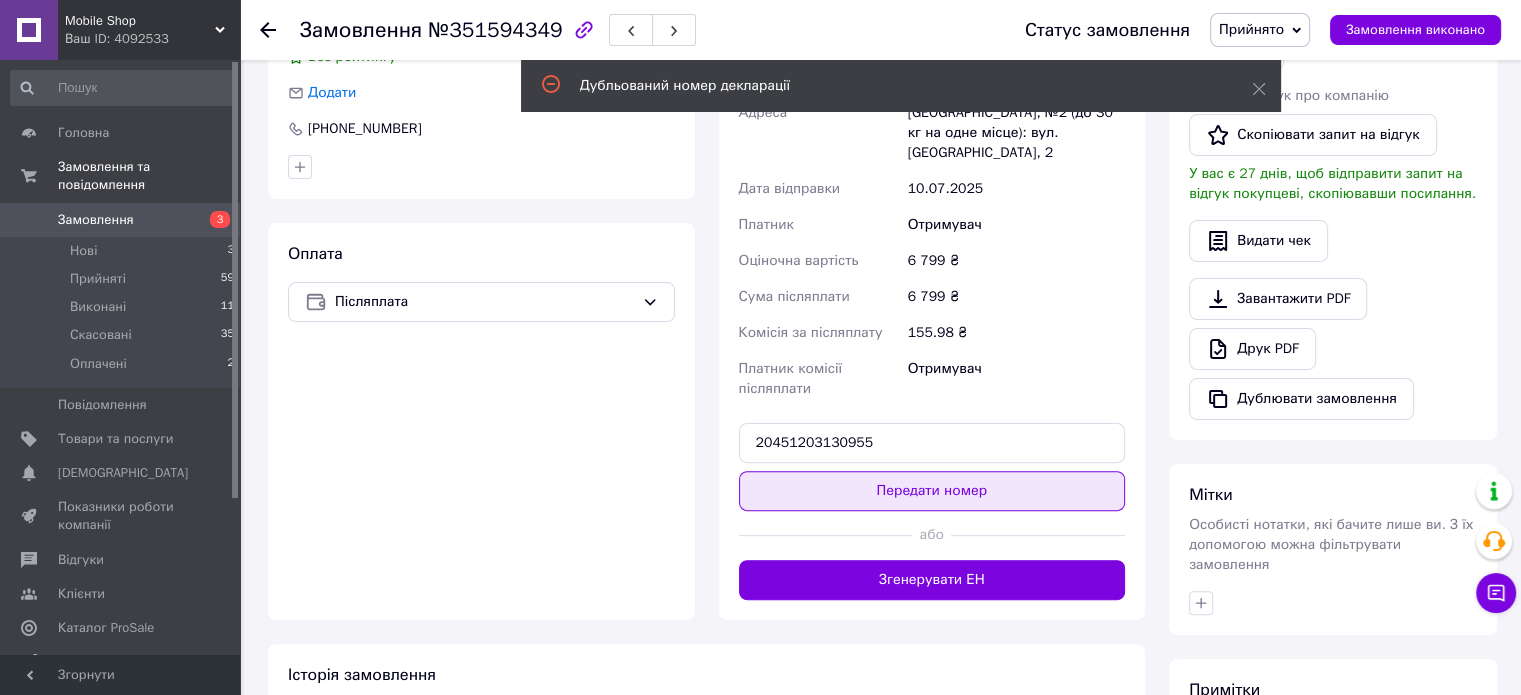 click on "Передати номер" at bounding box center (932, 491) 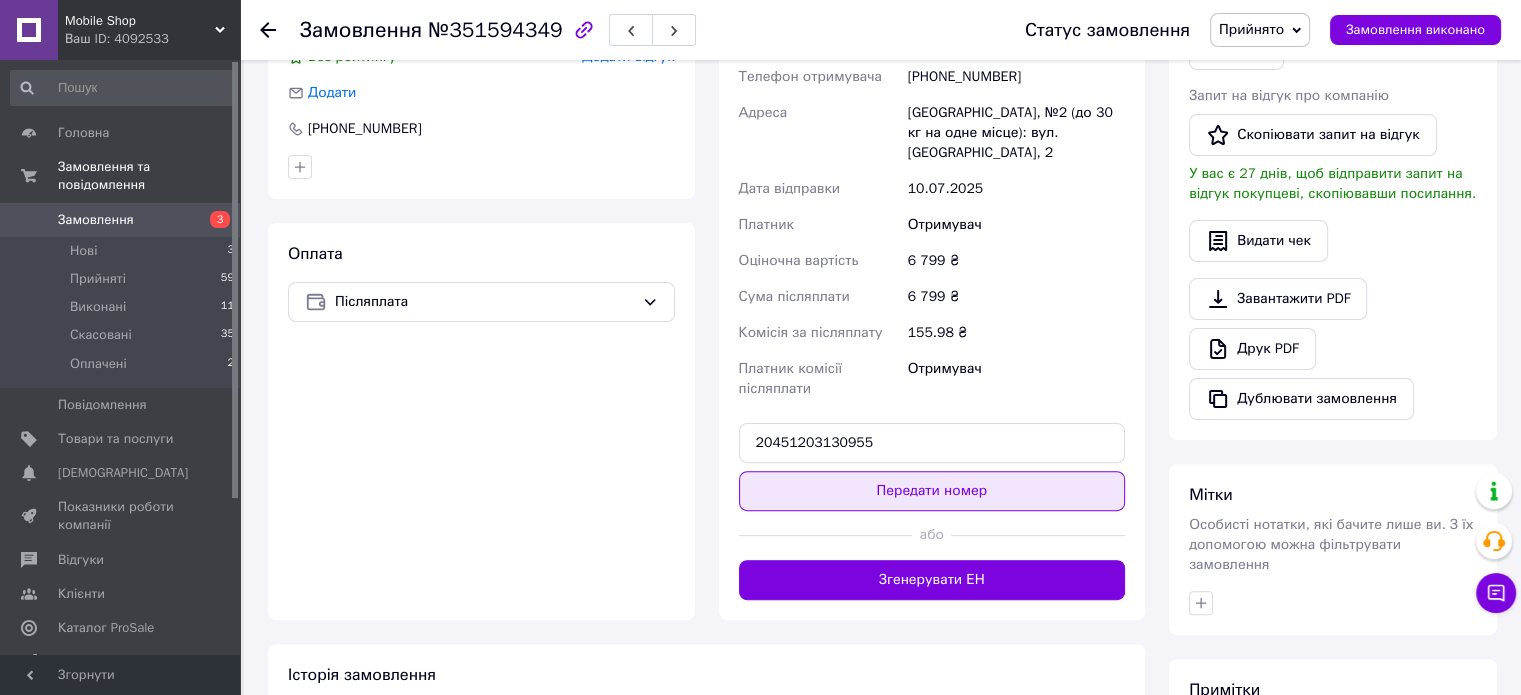 click on "Передати номер" at bounding box center [932, 491] 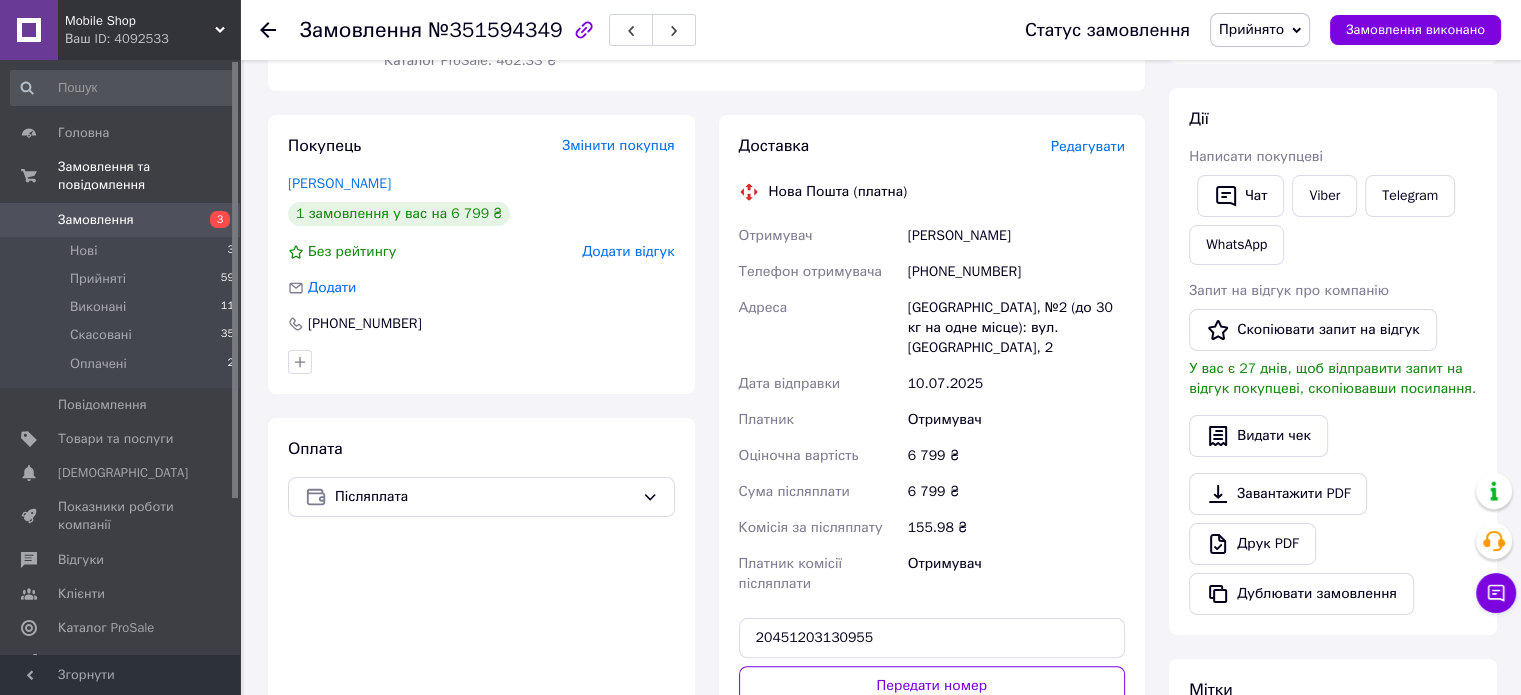 scroll, scrollTop: 307, scrollLeft: 0, axis: vertical 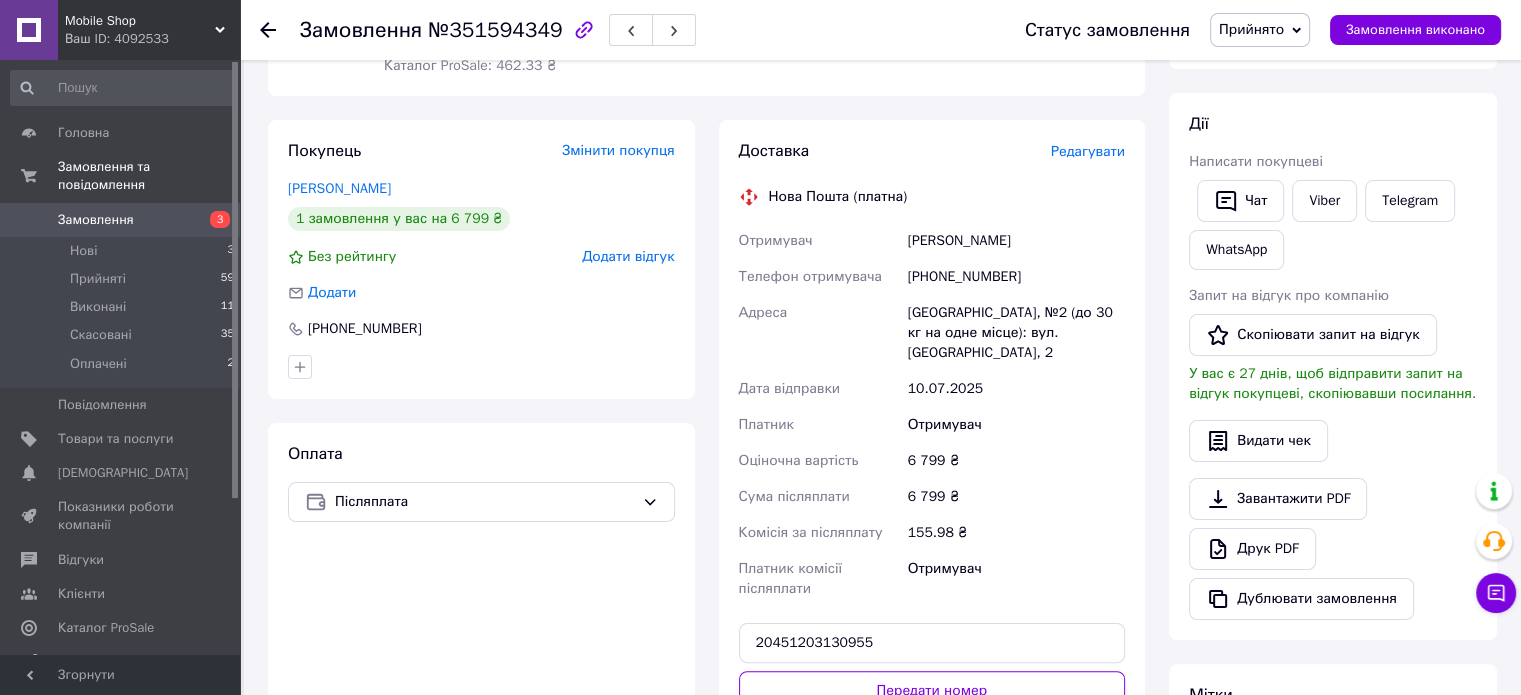 click 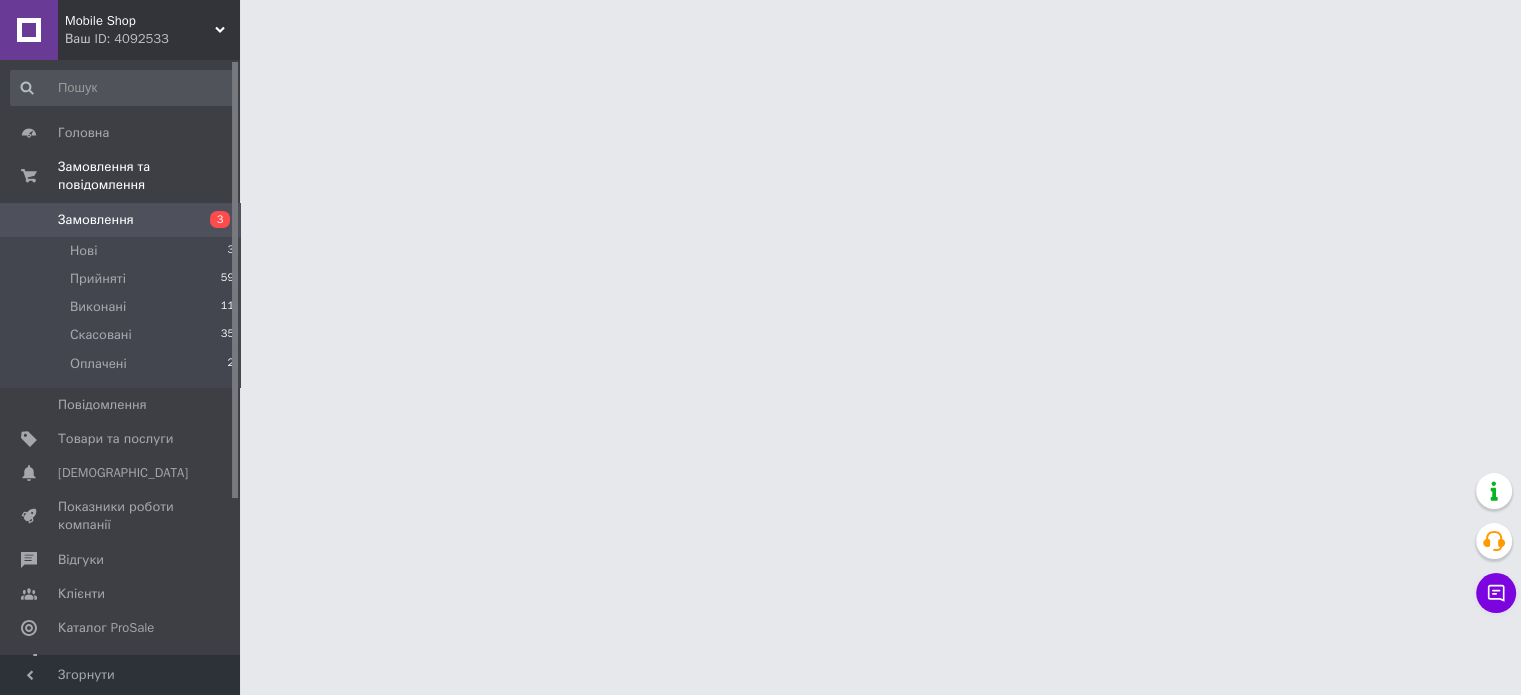 scroll, scrollTop: 0, scrollLeft: 0, axis: both 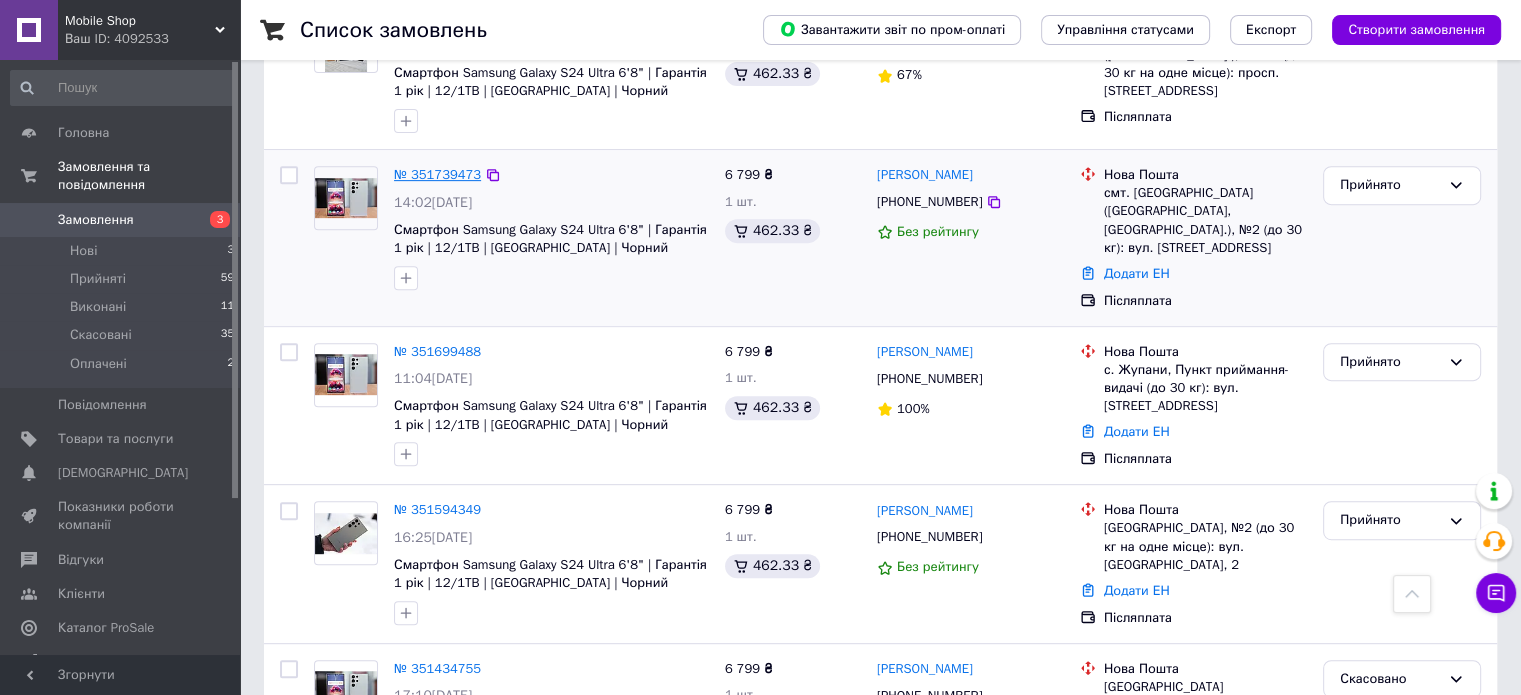 click on "№ 351739473" at bounding box center (437, 174) 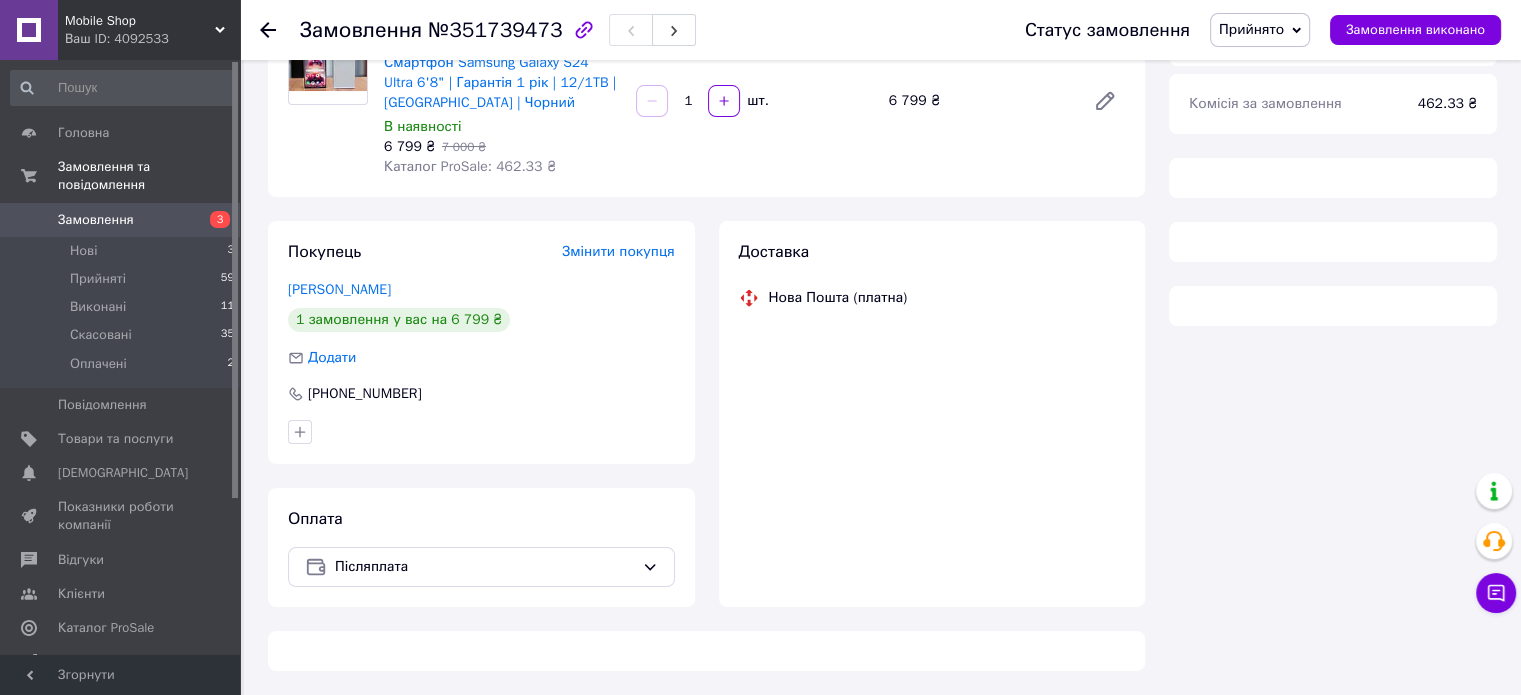 scroll, scrollTop: 736, scrollLeft: 0, axis: vertical 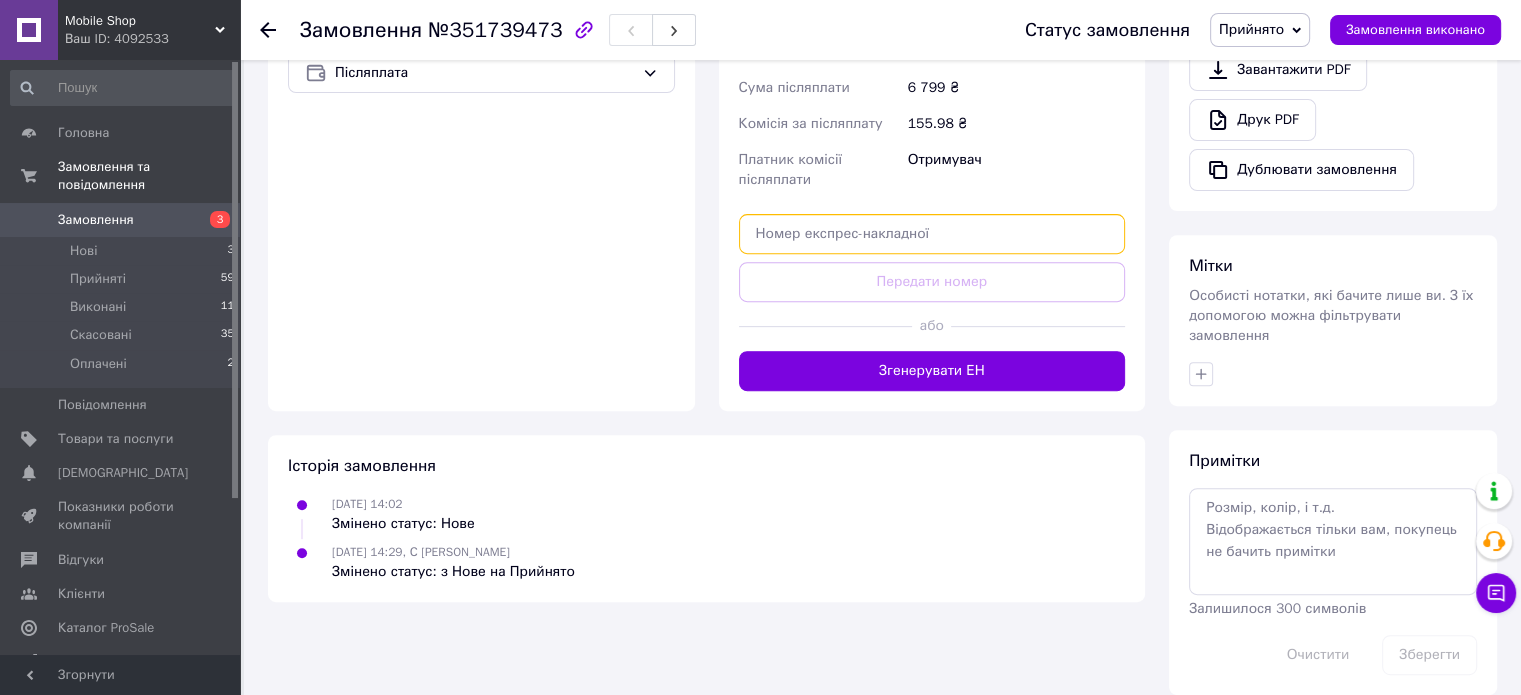 click at bounding box center [932, 234] 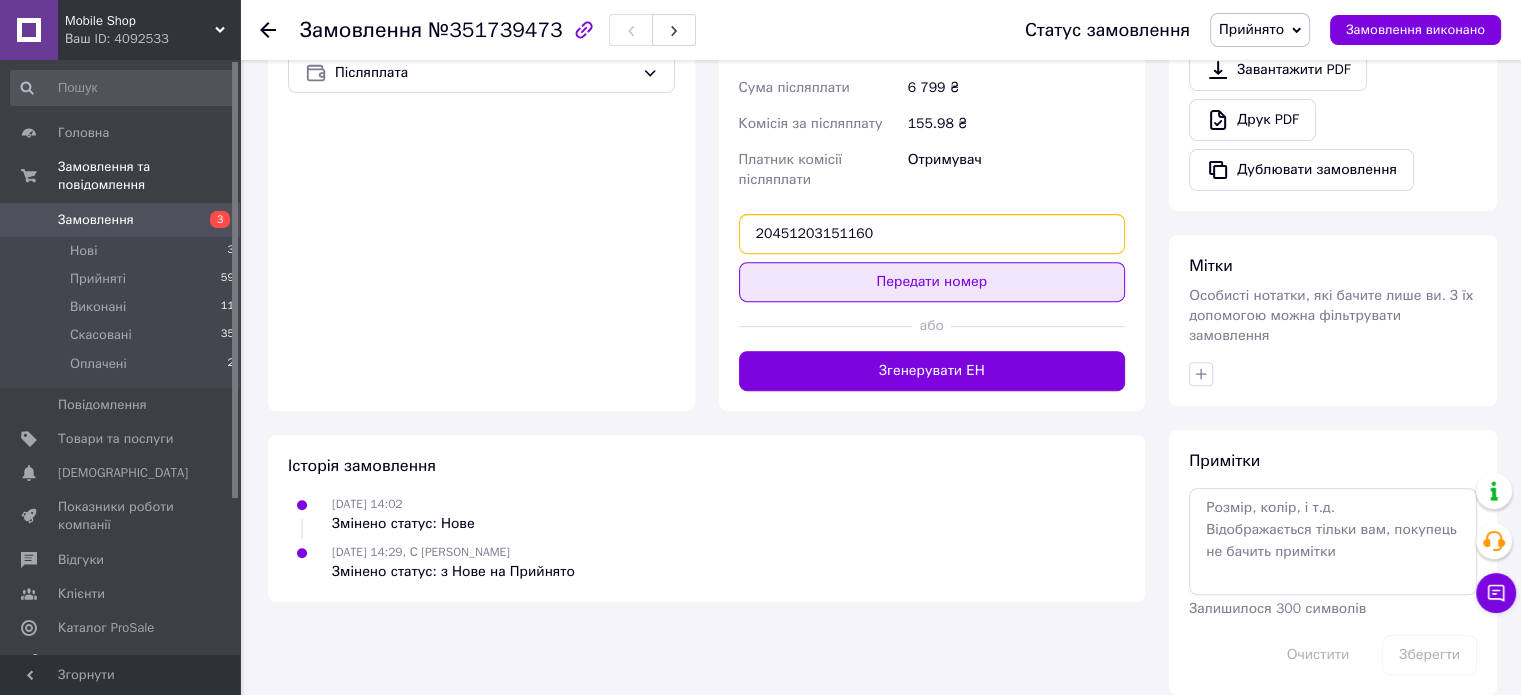 type on "20451203151160" 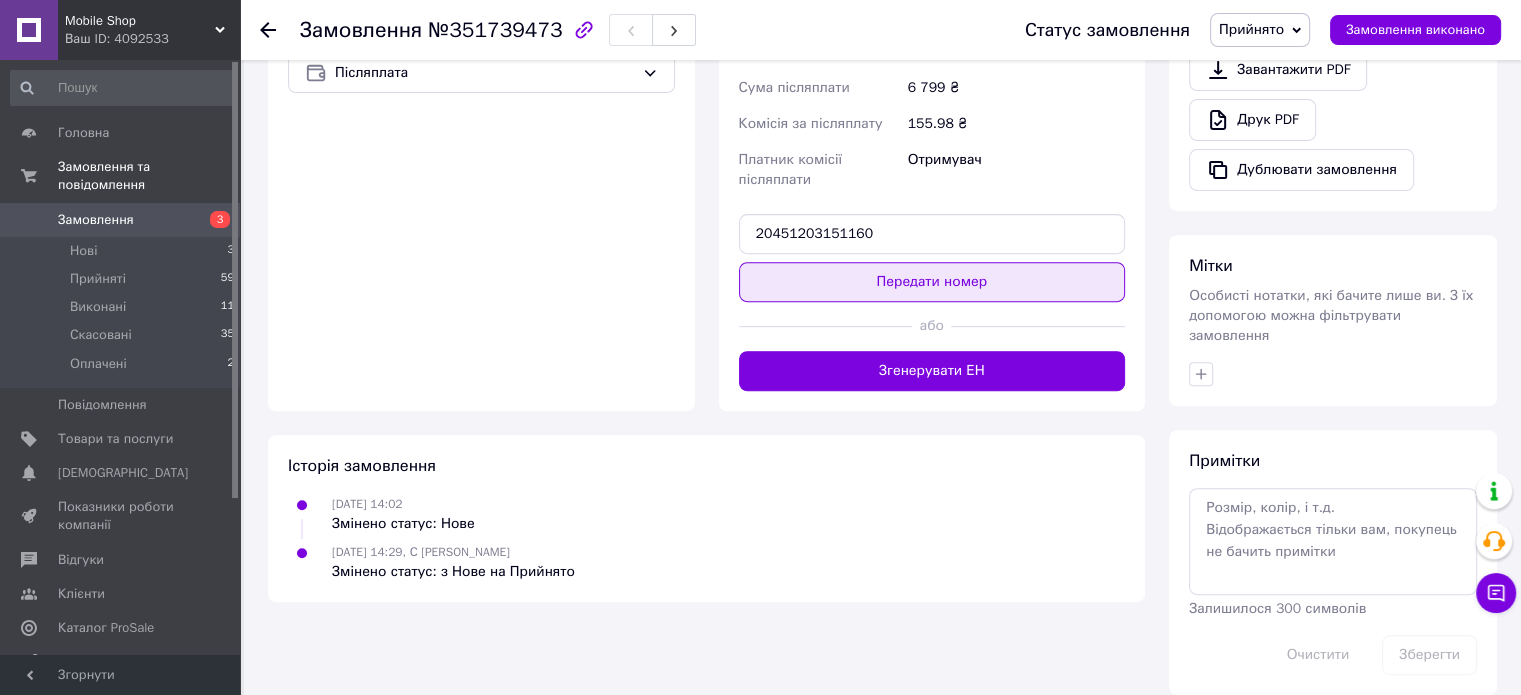 click on "Передати номер" at bounding box center (932, 282) 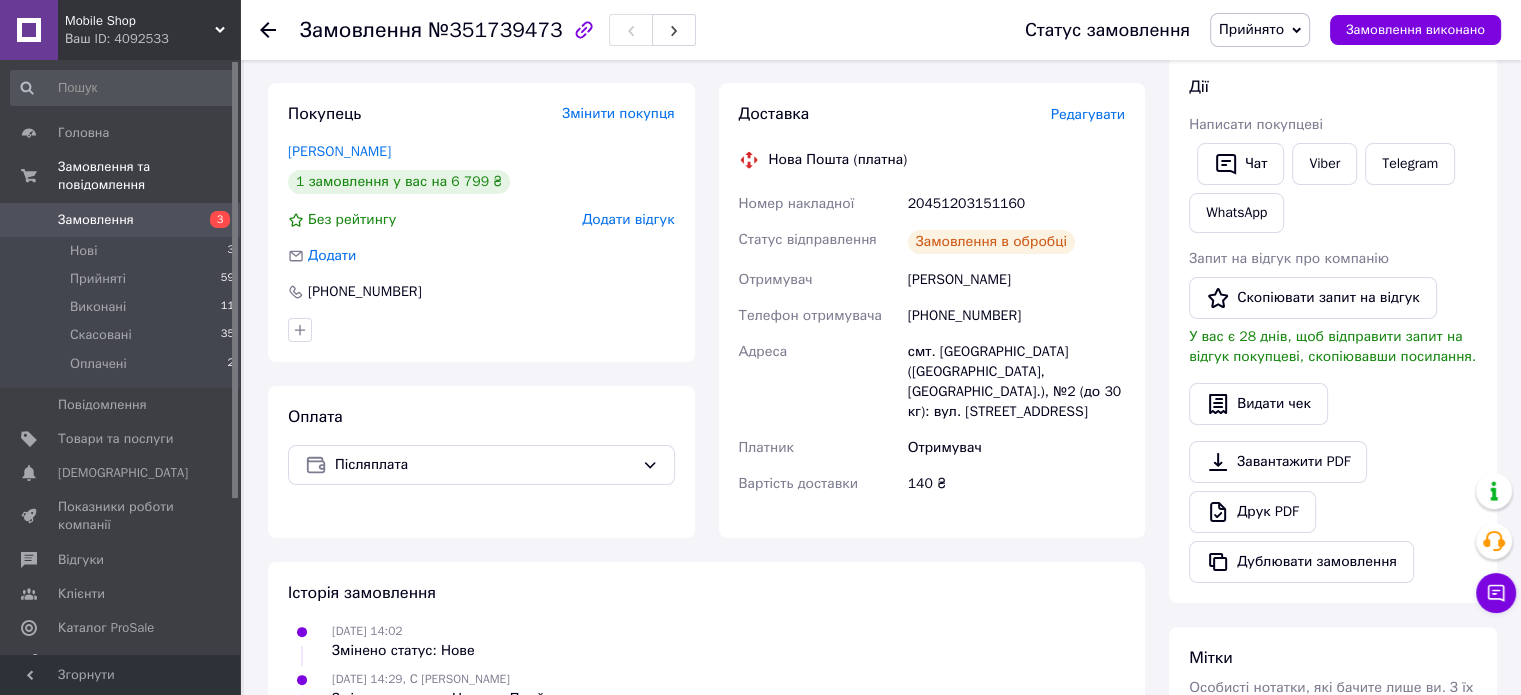 scroll, scrollTop: 336, scrollLeft: 0, axis: vertical 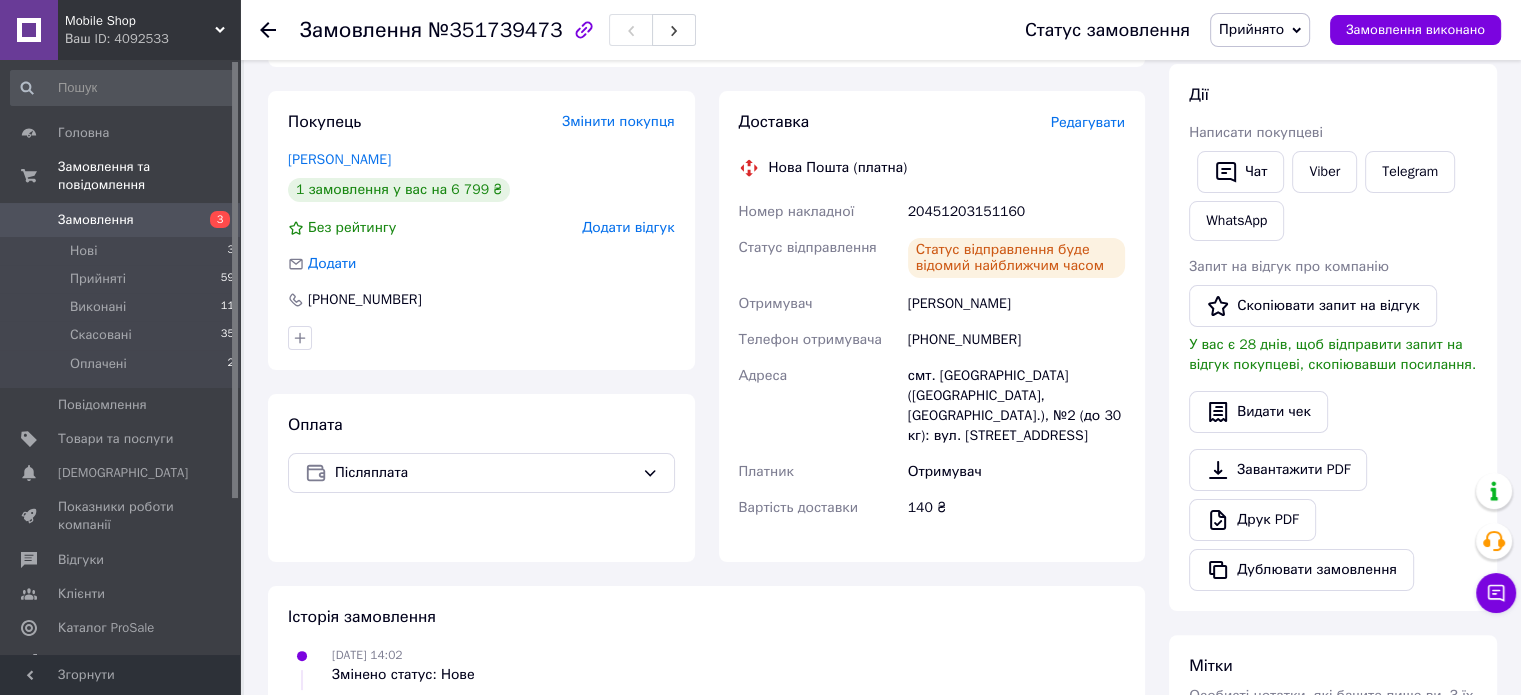 click 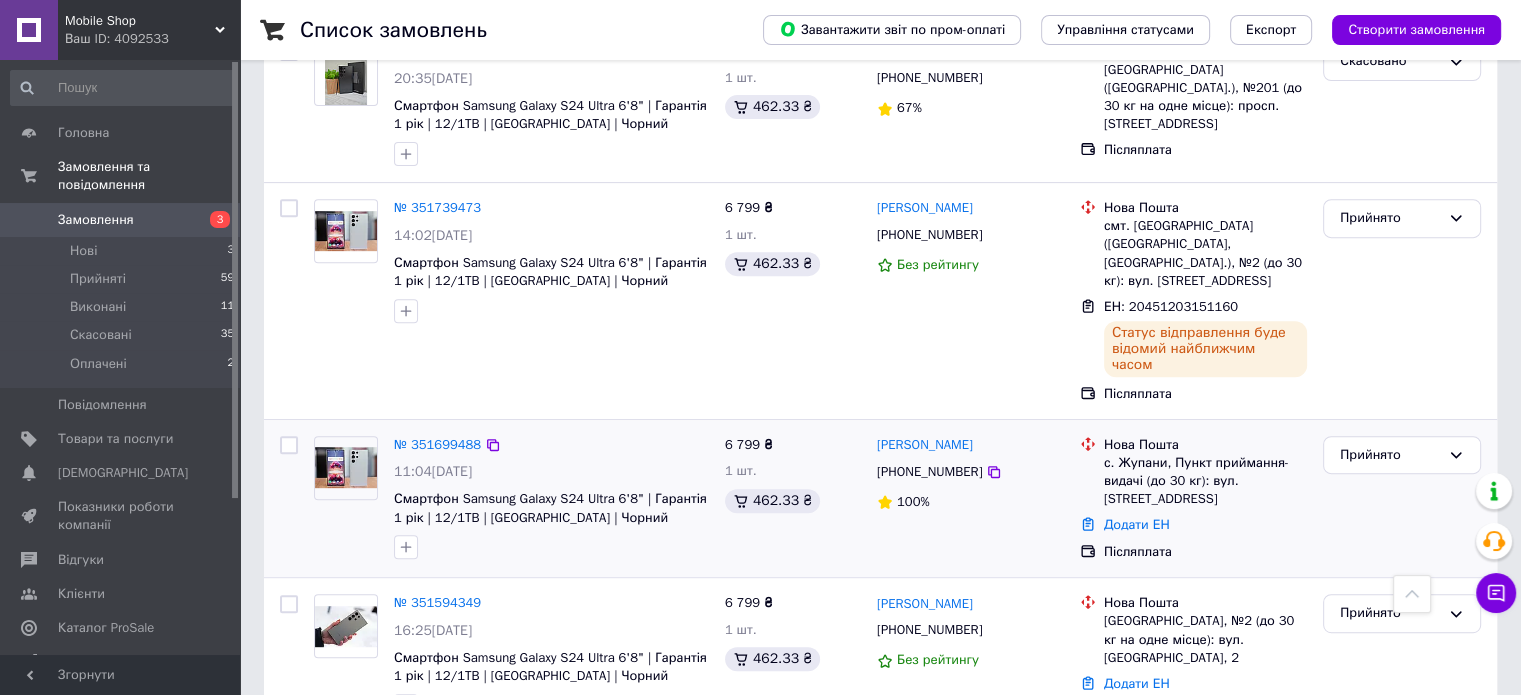 scroll, scrollTop: 800, scrollLeft: 0, axis: vertical 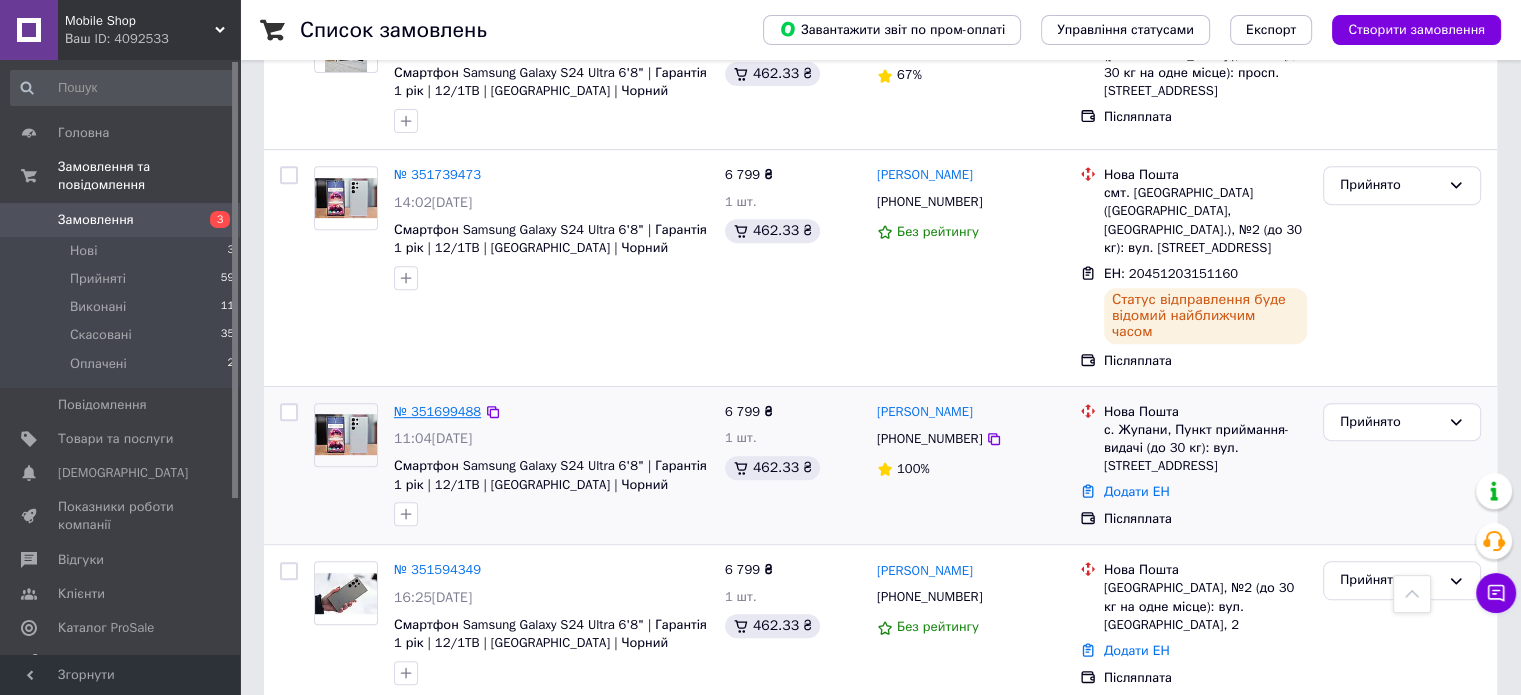 click on "№ 351699488" at bounding box center [437, 411] 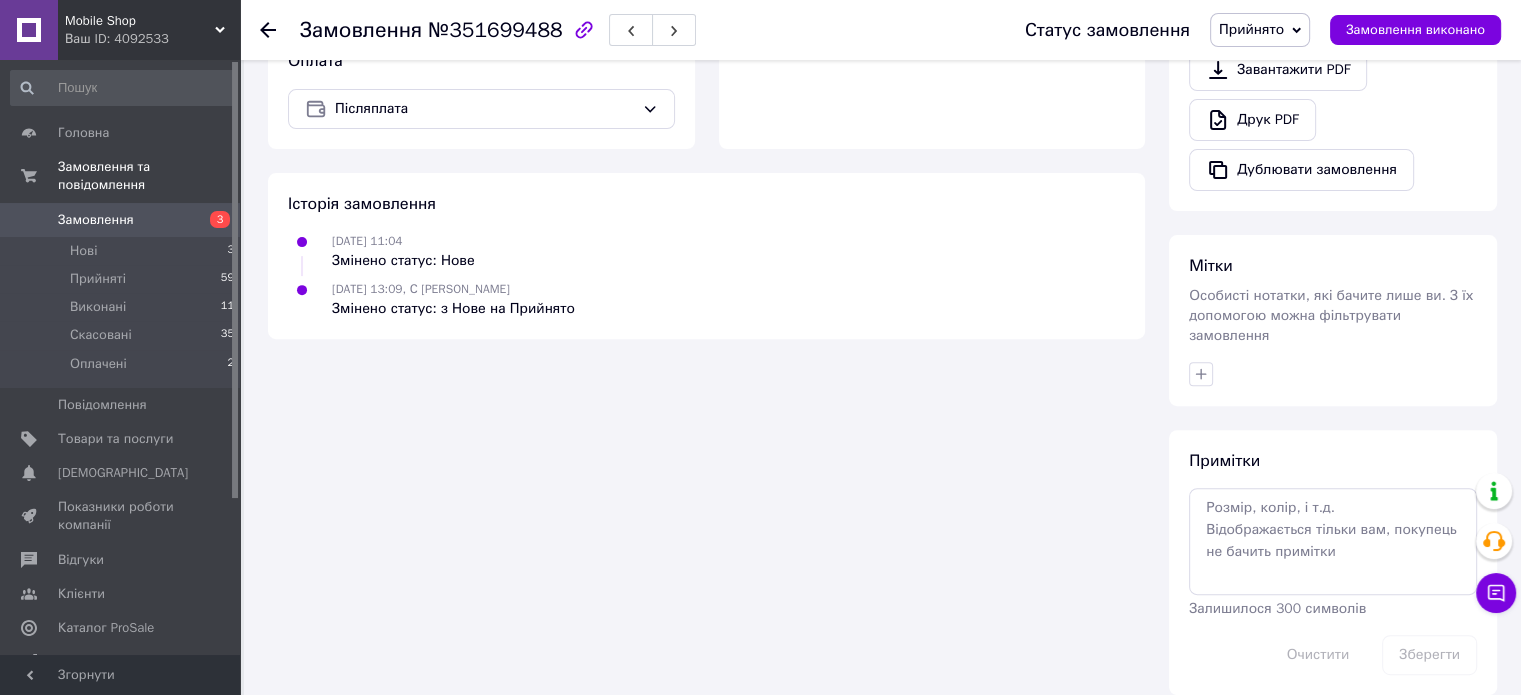 scroll, scrollTop: 736, scrollLeft: 0, axis: vertical 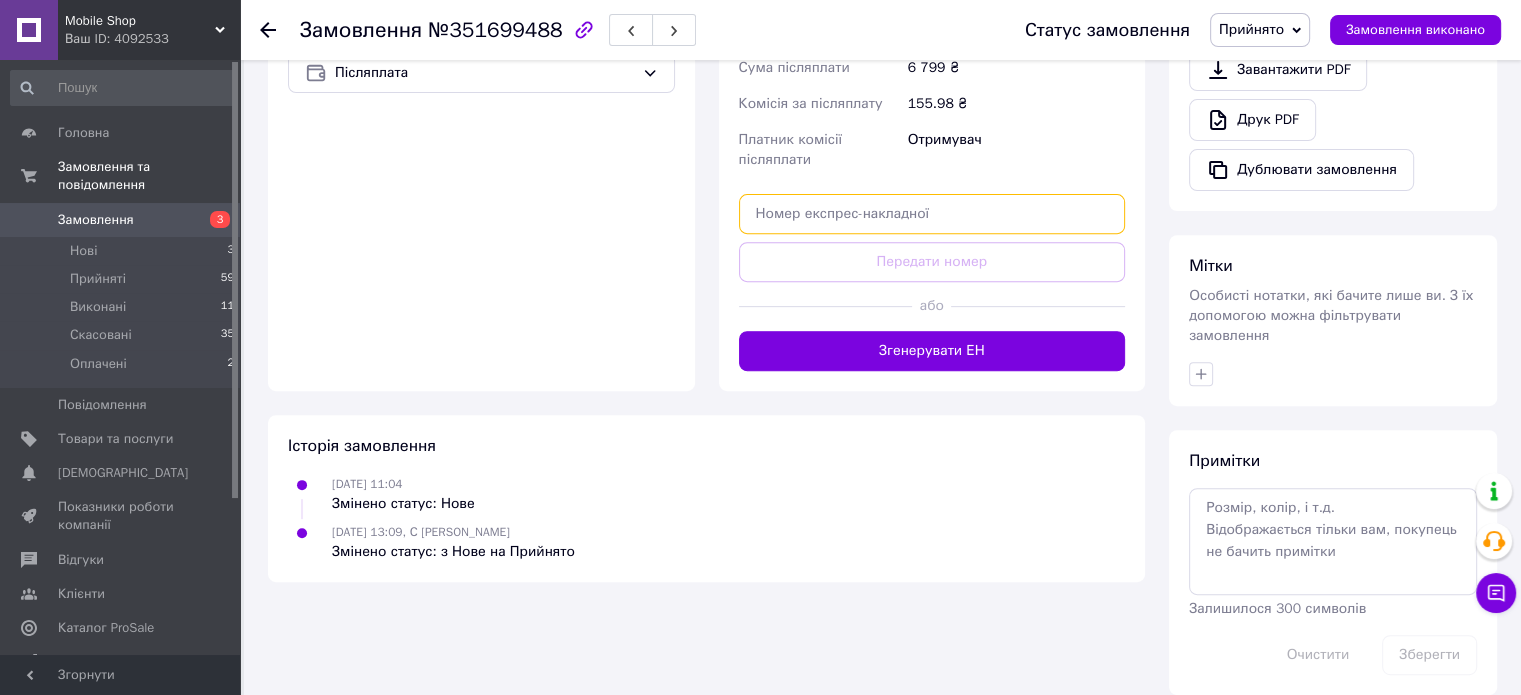 click at bounding box center (932, 214) 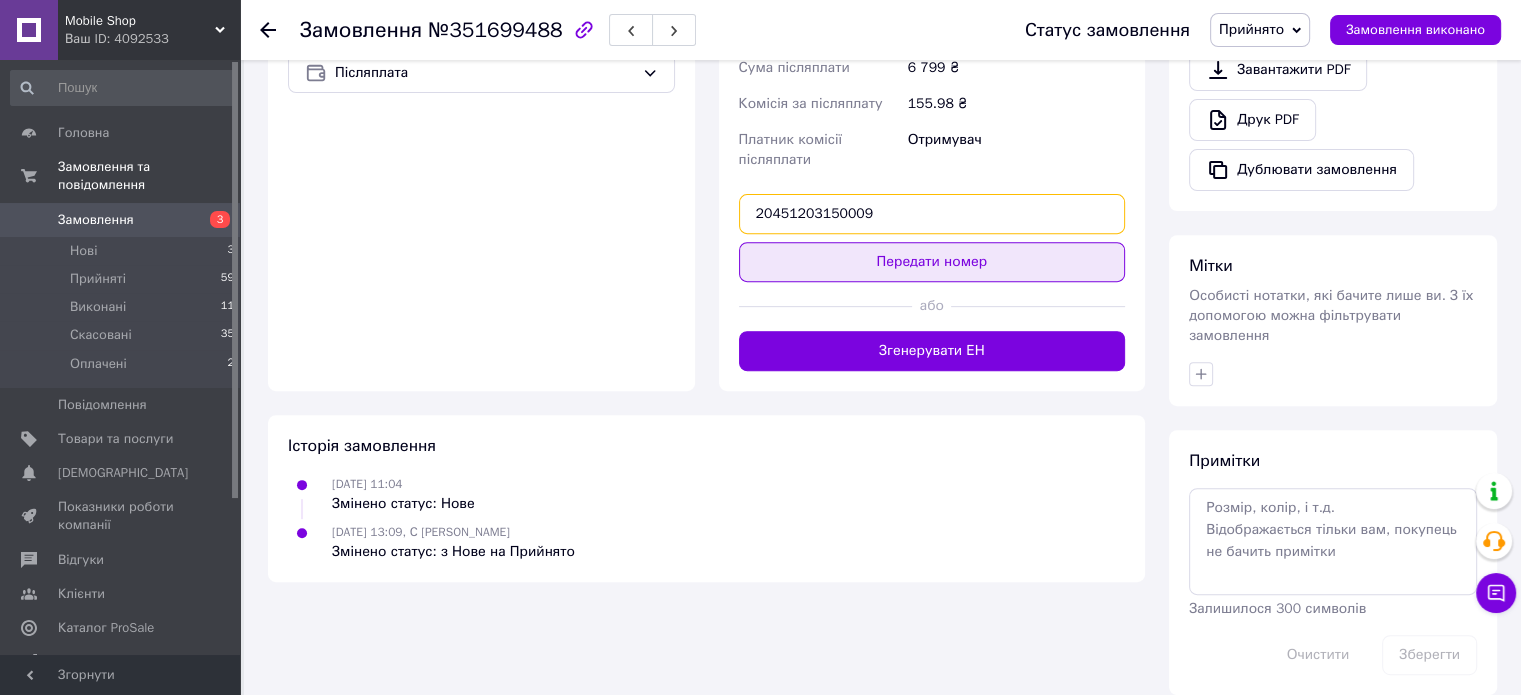 type on "20451203150009" 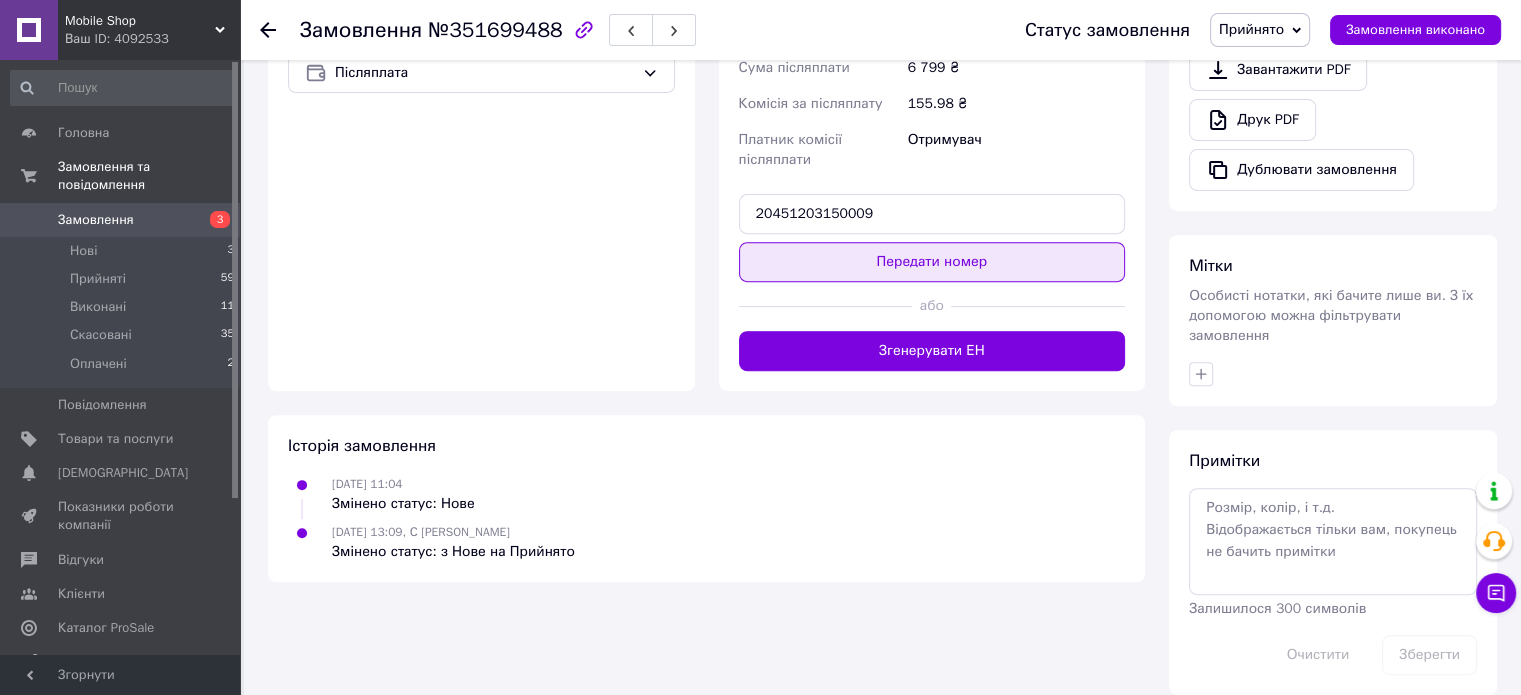 click on "Передати номер" at bounding box center (932, 262) 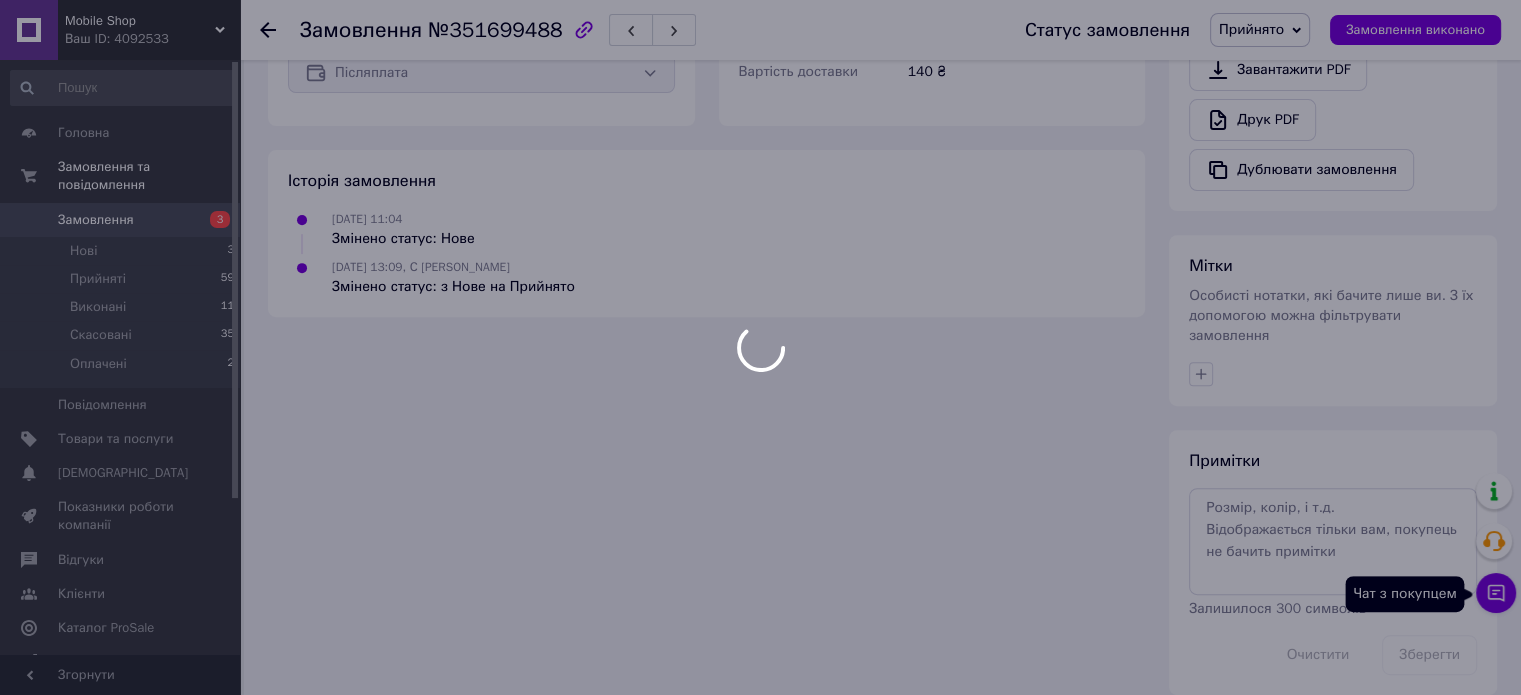 click on "Mobile Shop Ваш ID: [PHONE_NUMBER] Сайт Mobile Shop Кабінет покупця Перевірити стан системи Сторінка на порталі Довідка Вийти Головна Замовлення та повідомлення Замовлення 3 Нові 3 Прийняті 59 Виконані 11 Скасовані 35 Оплачені 2 Повідомлення 0 Товари та послуги Сповіщення 0 0 Показники роботи компанії Відгуки Клієнти Каталог ProSale Аналітика Управління сайтом Гаманець компанії [PERSON_NAME] Тарифи та рахунки Prom мікс 1000 (3 місяці) Згорнути
Замовлення №351699488 Статус замовлення Прийнято Виконано Скасовано Оплачено - 3%" at bounding box center (760, -9) 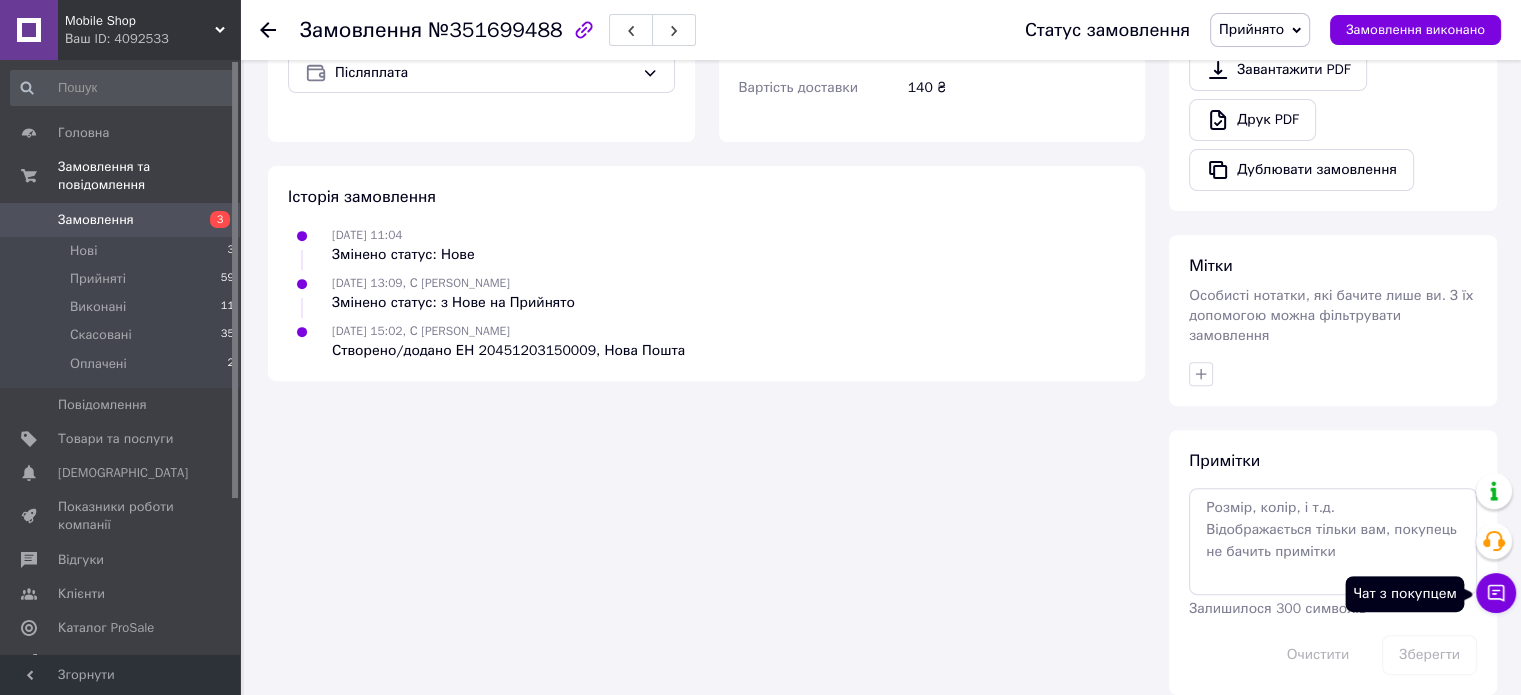click 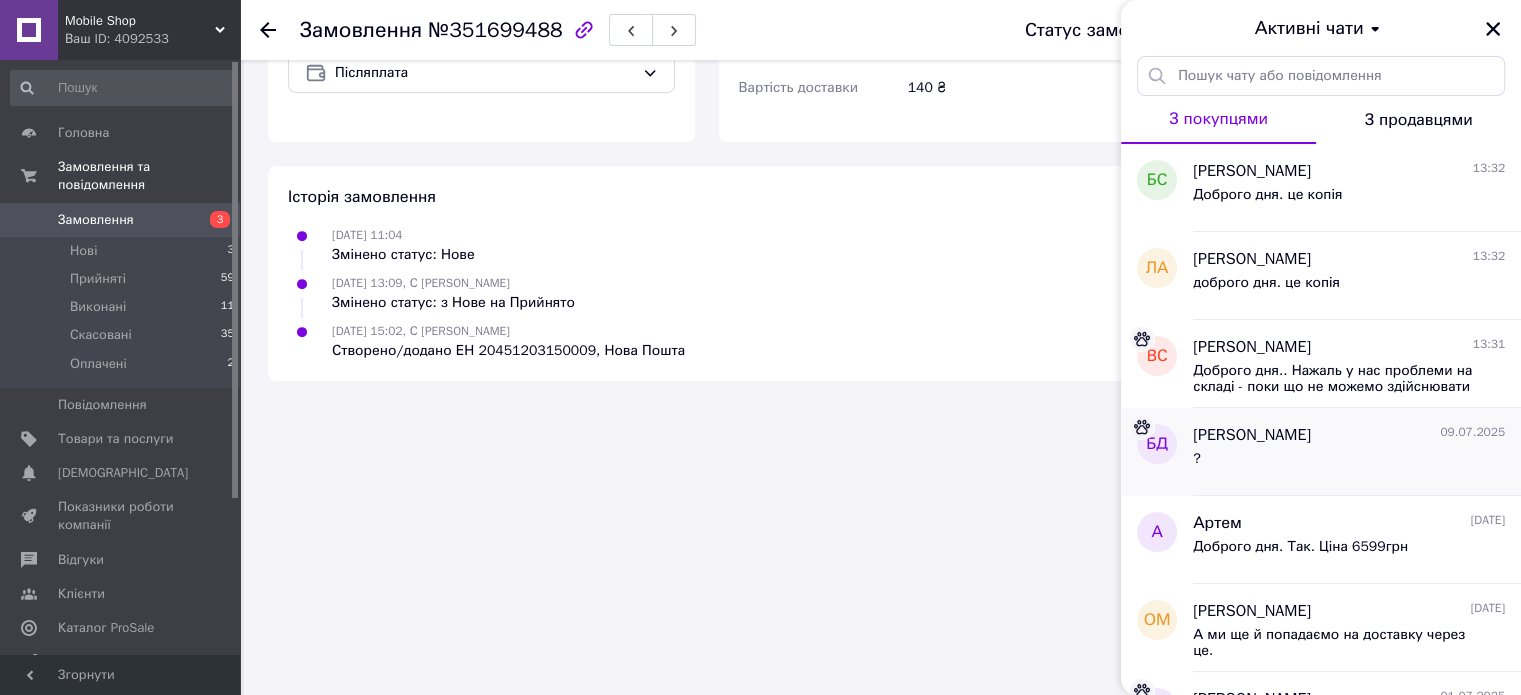 click on "?" at bounding box center (1349, 463) 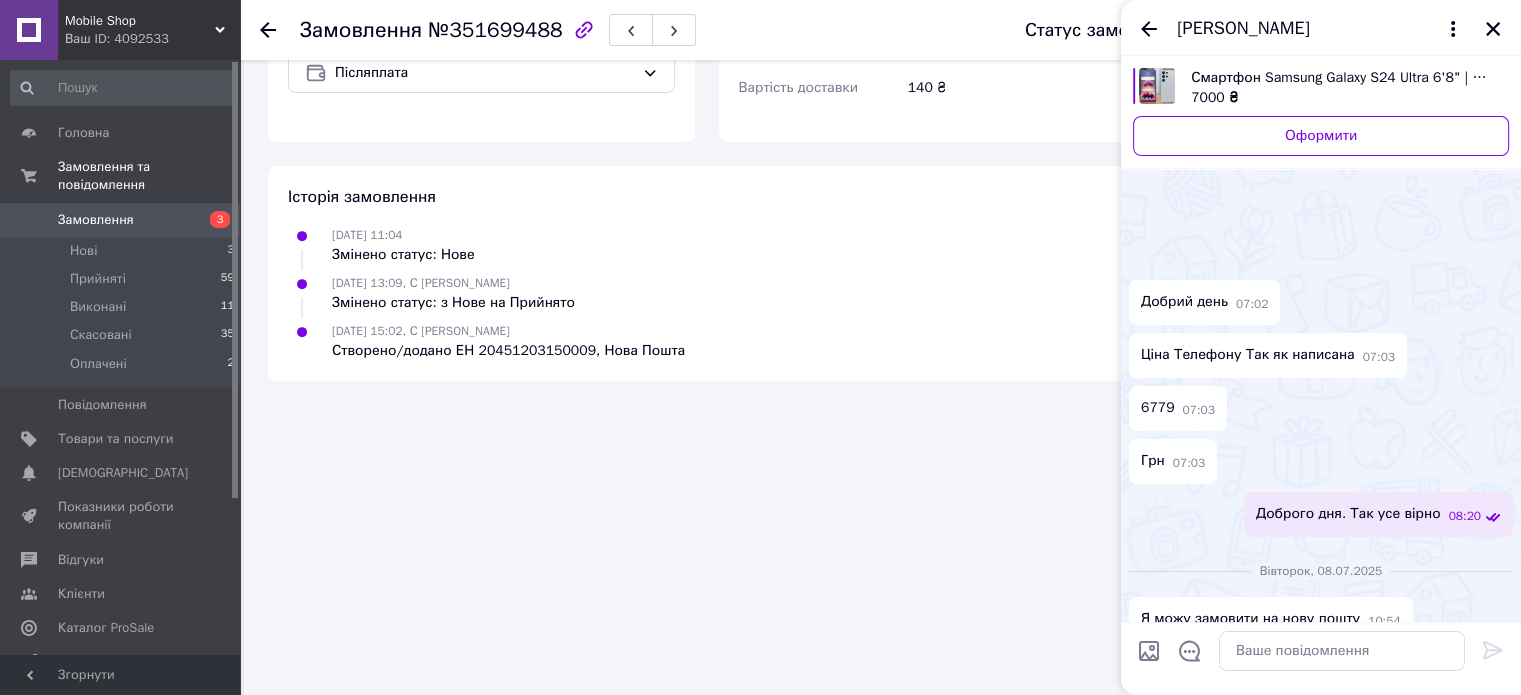 scroll, scrollTop: 596, scrollLeft: 0, axis: vertical 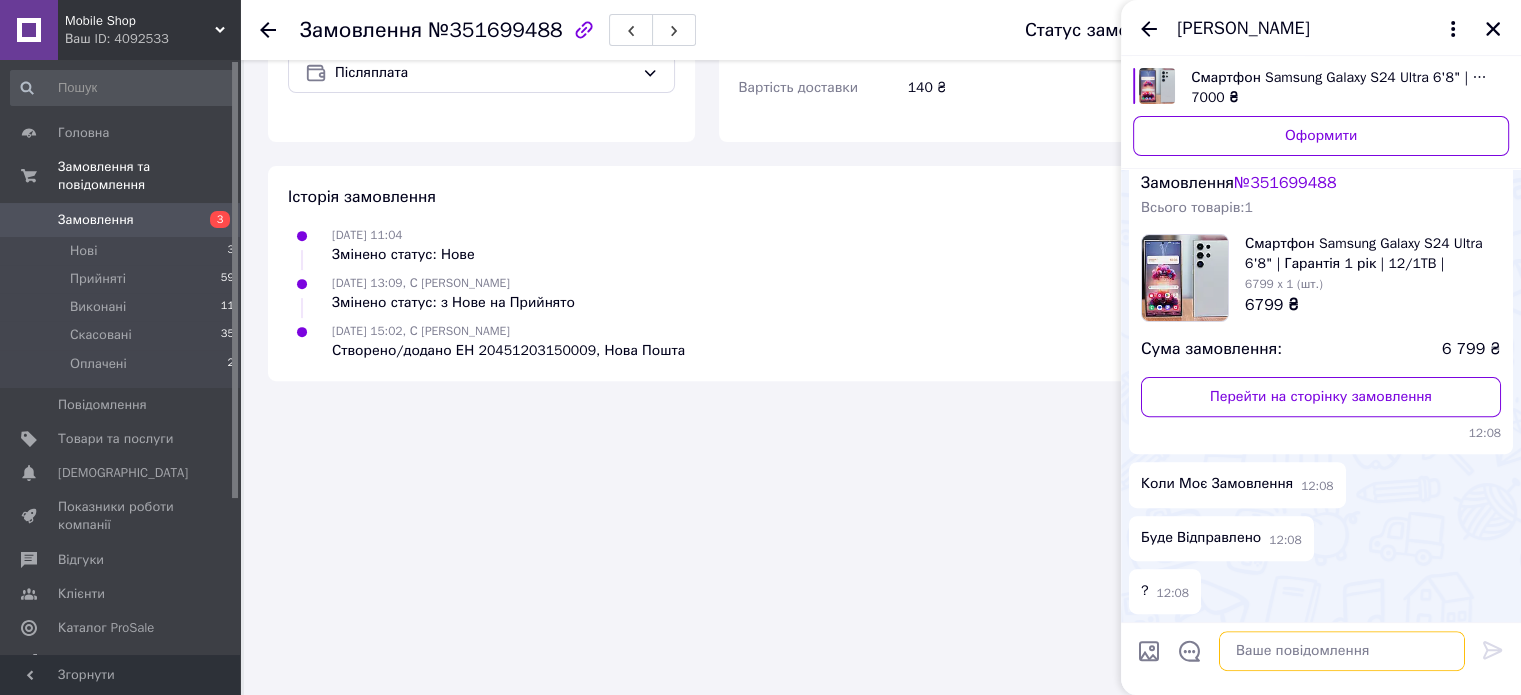 click at bounding box center (1342, 651) 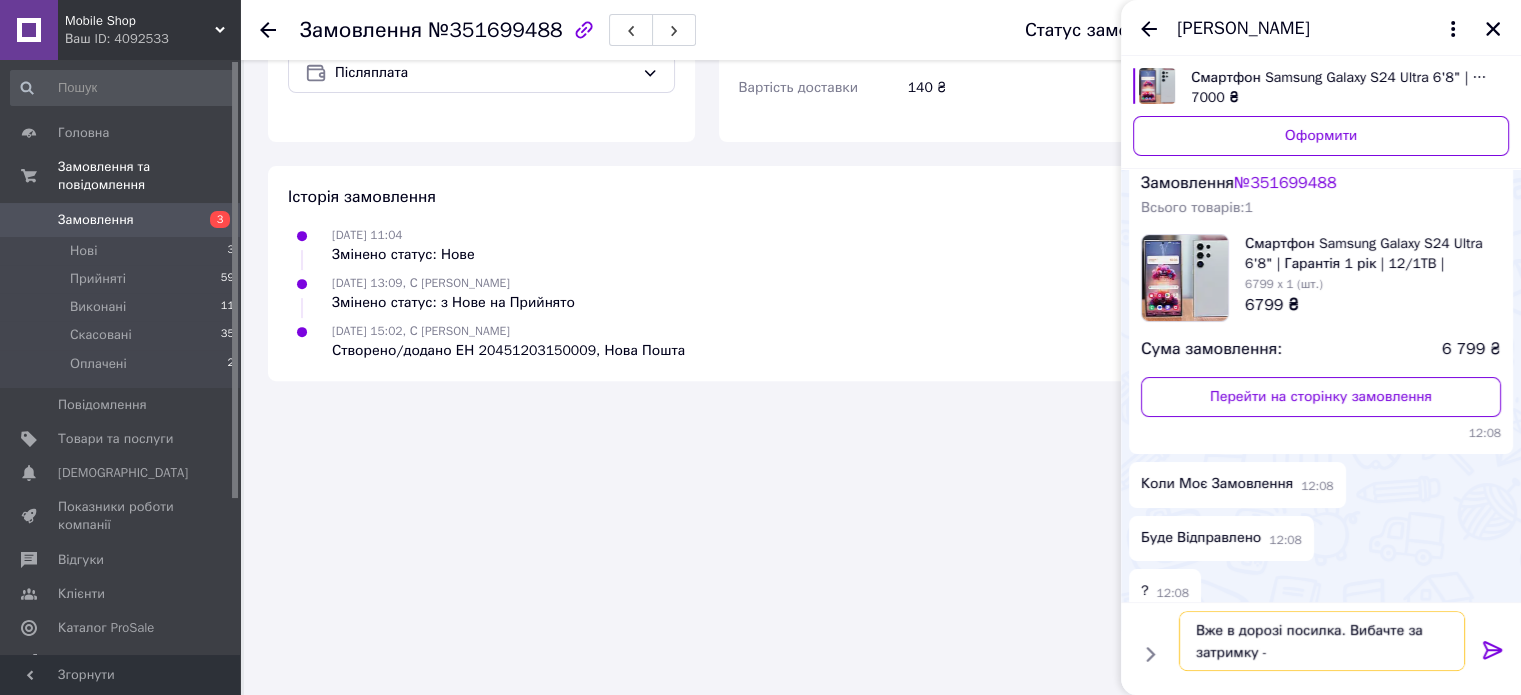 paste on "20451203150009" 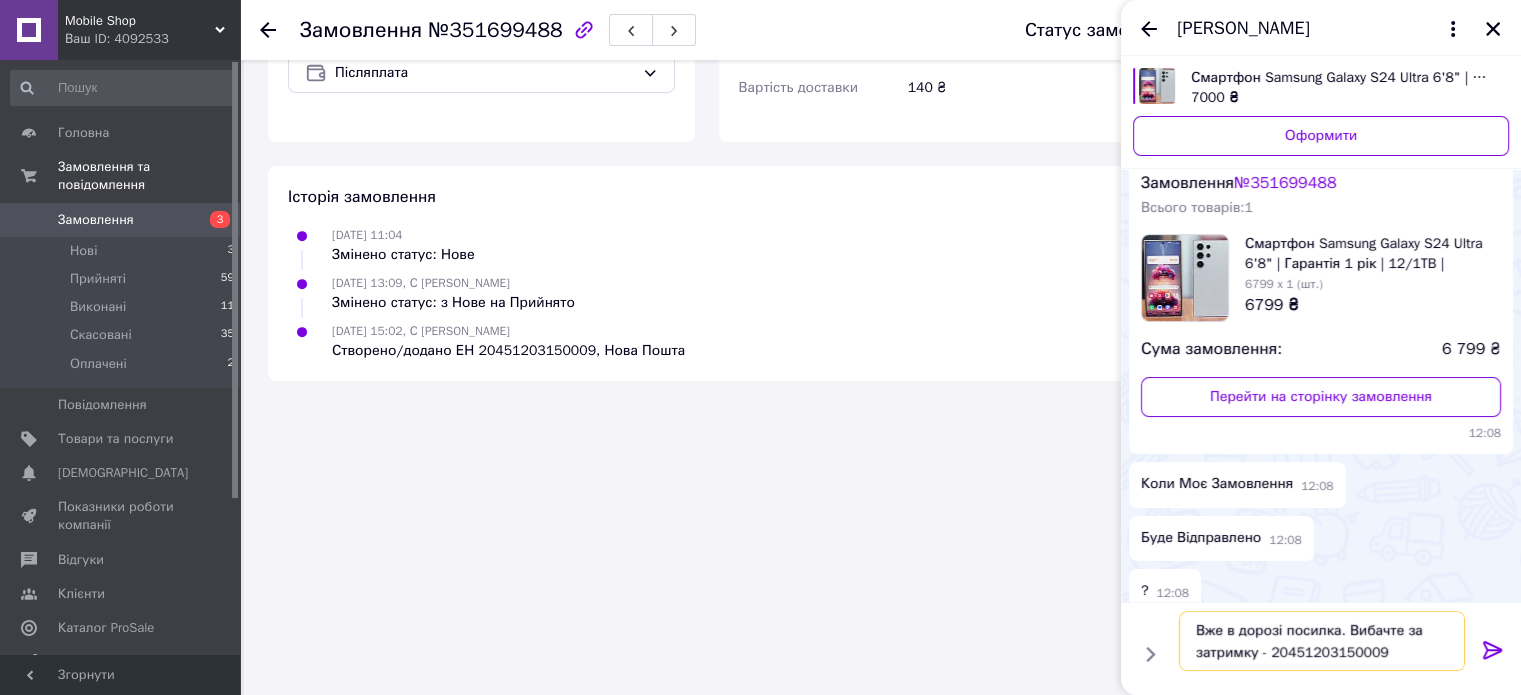 type 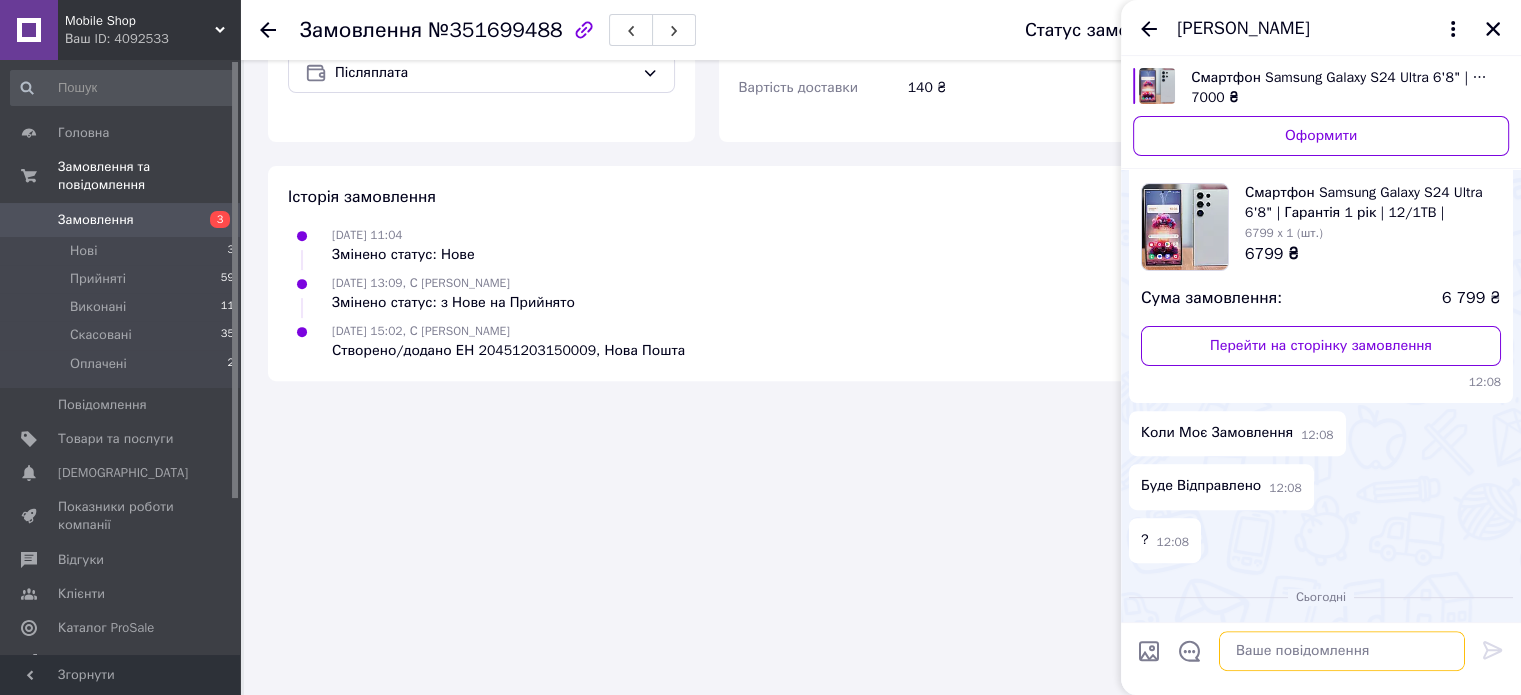 scroll, scrollTop: 690, scrollLeft: 0, axis: vertical 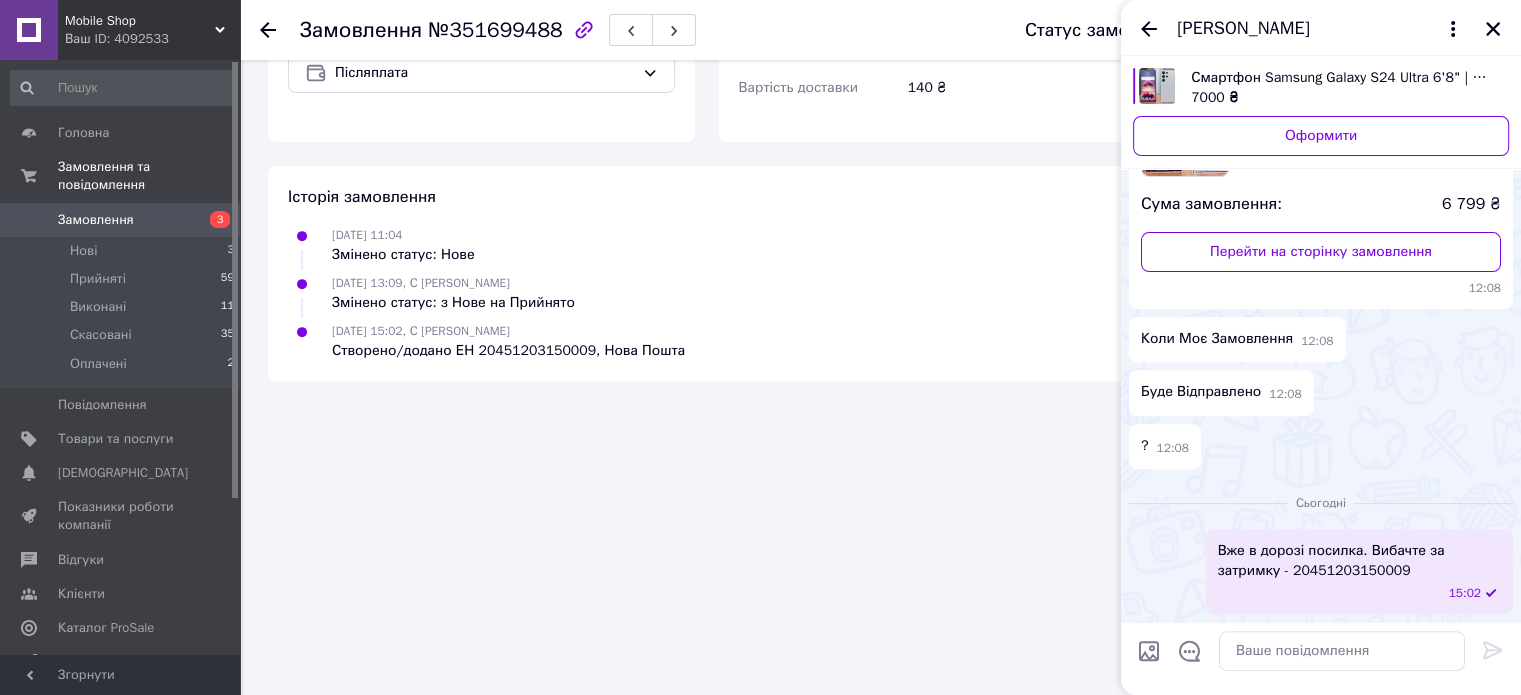 click 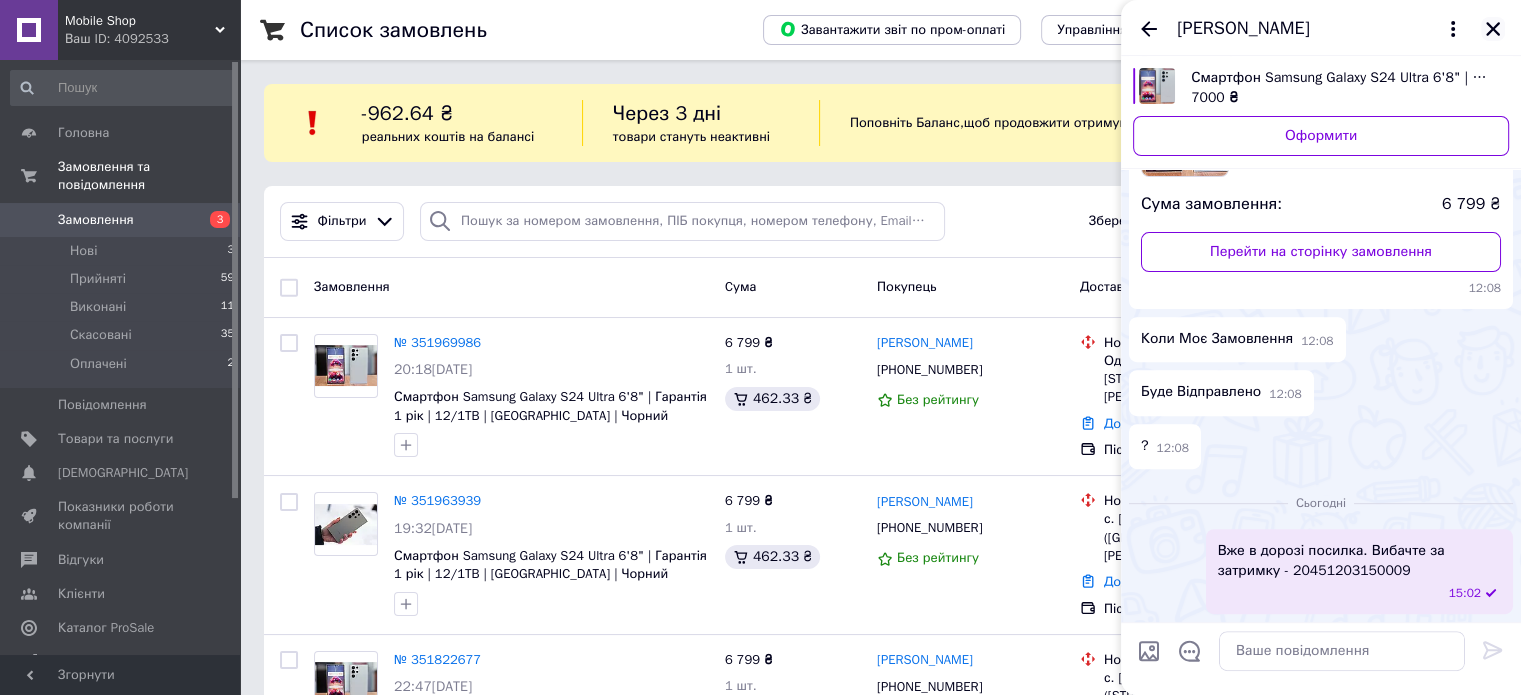 click 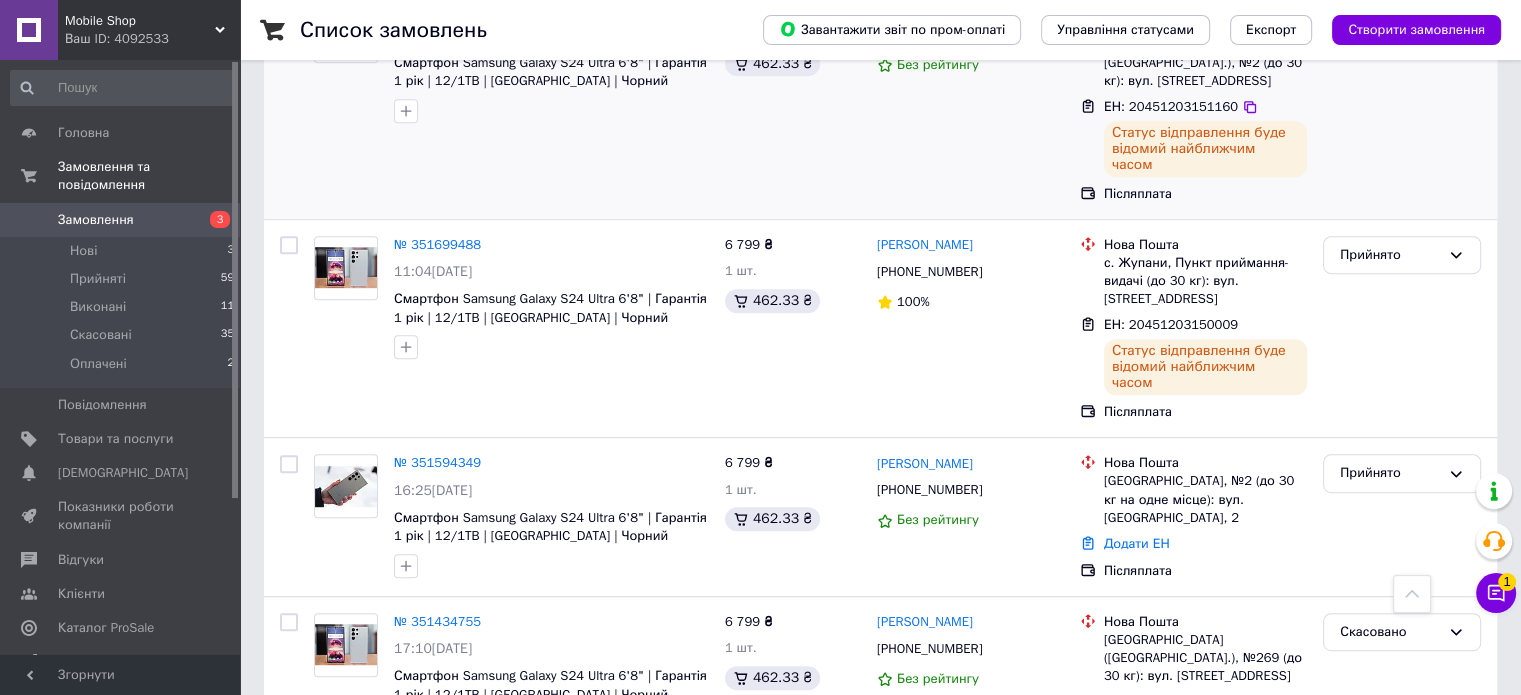 scroll, scrollTop: 1000, scrollLeft: 0, axis: vertical 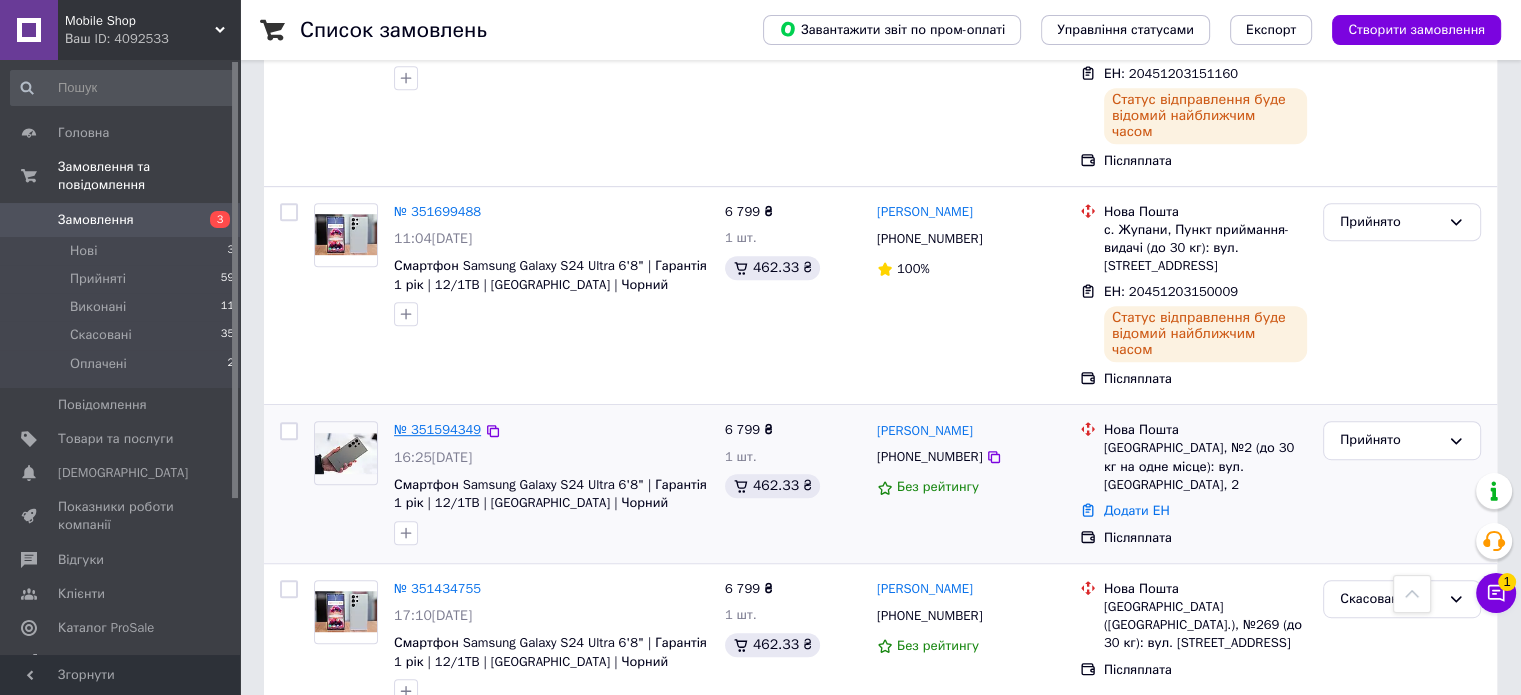click on "№ 351594349" at bounding box center [437, 429] 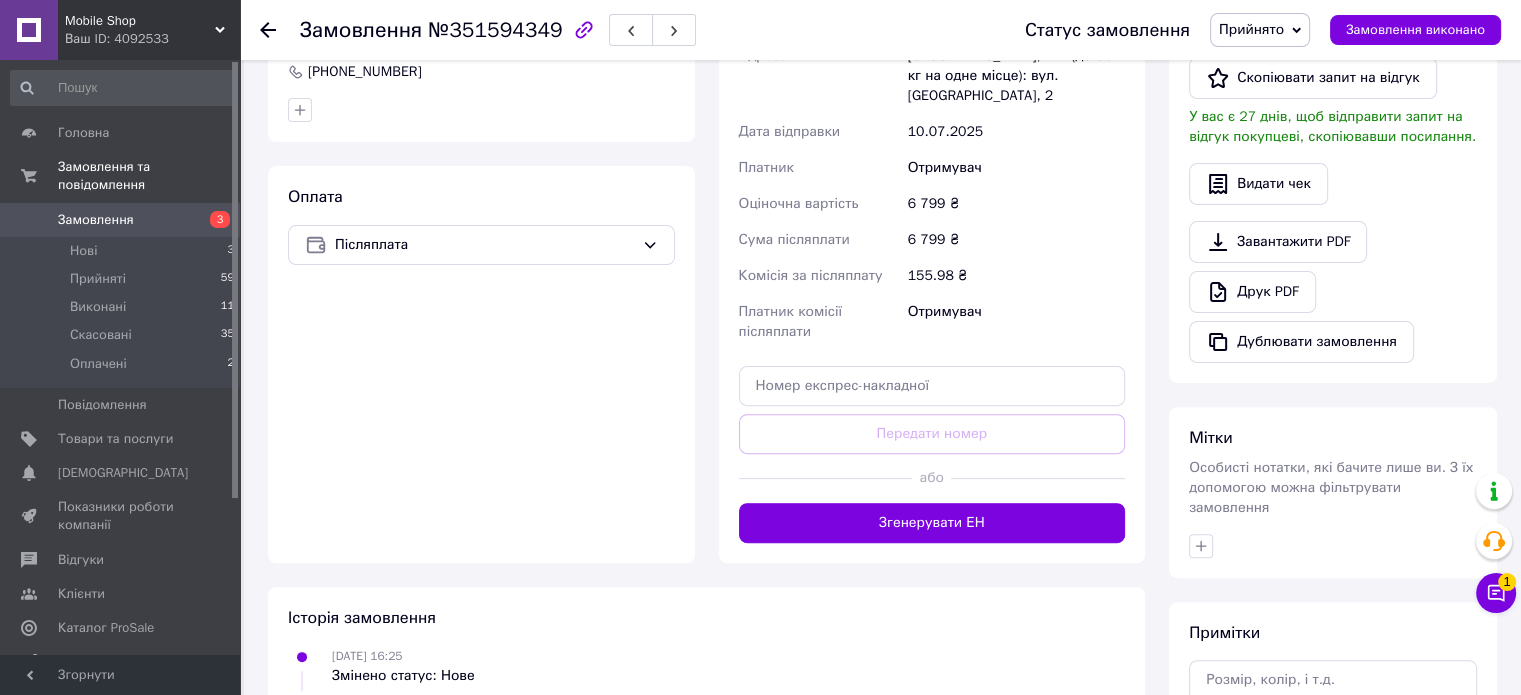 scroll, scrollTop: 544, scrollLeft: 0, axis: vertical 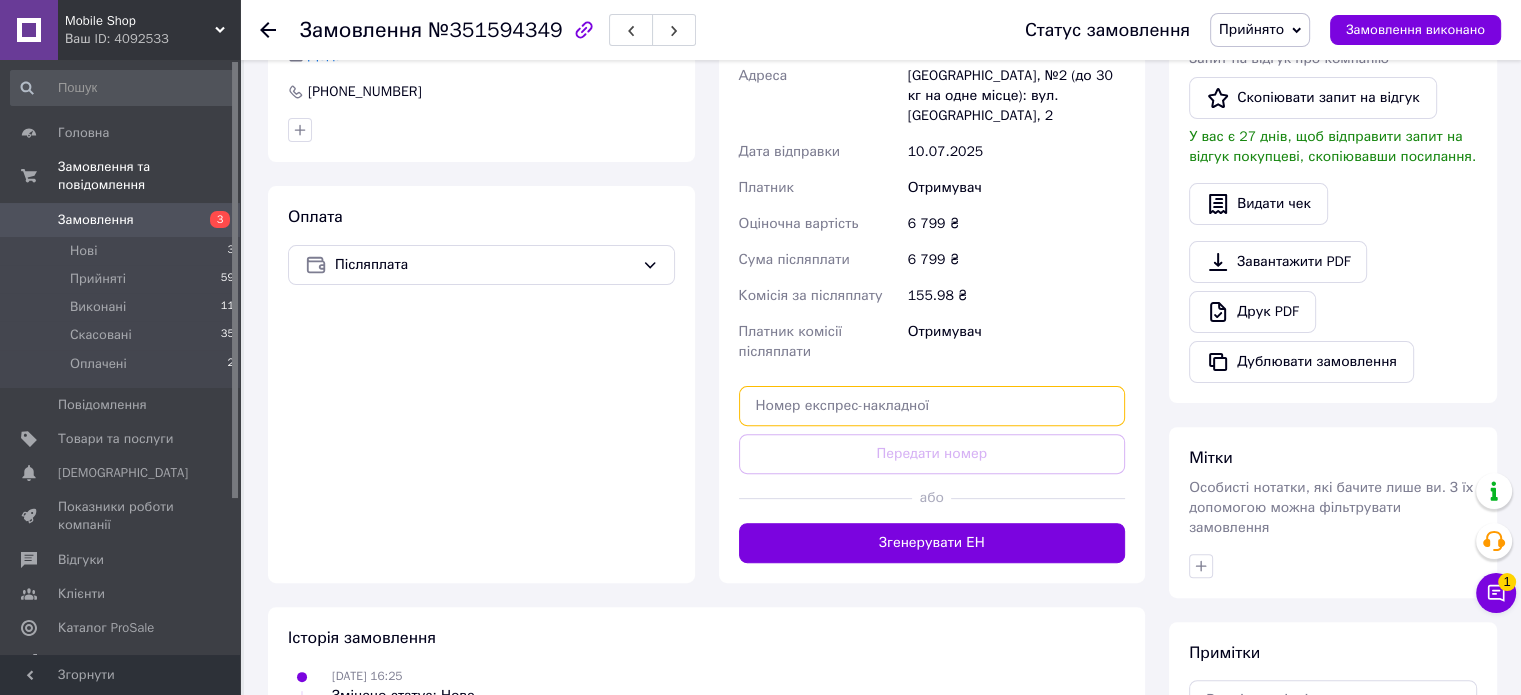 click at bounding box center [932, 406] 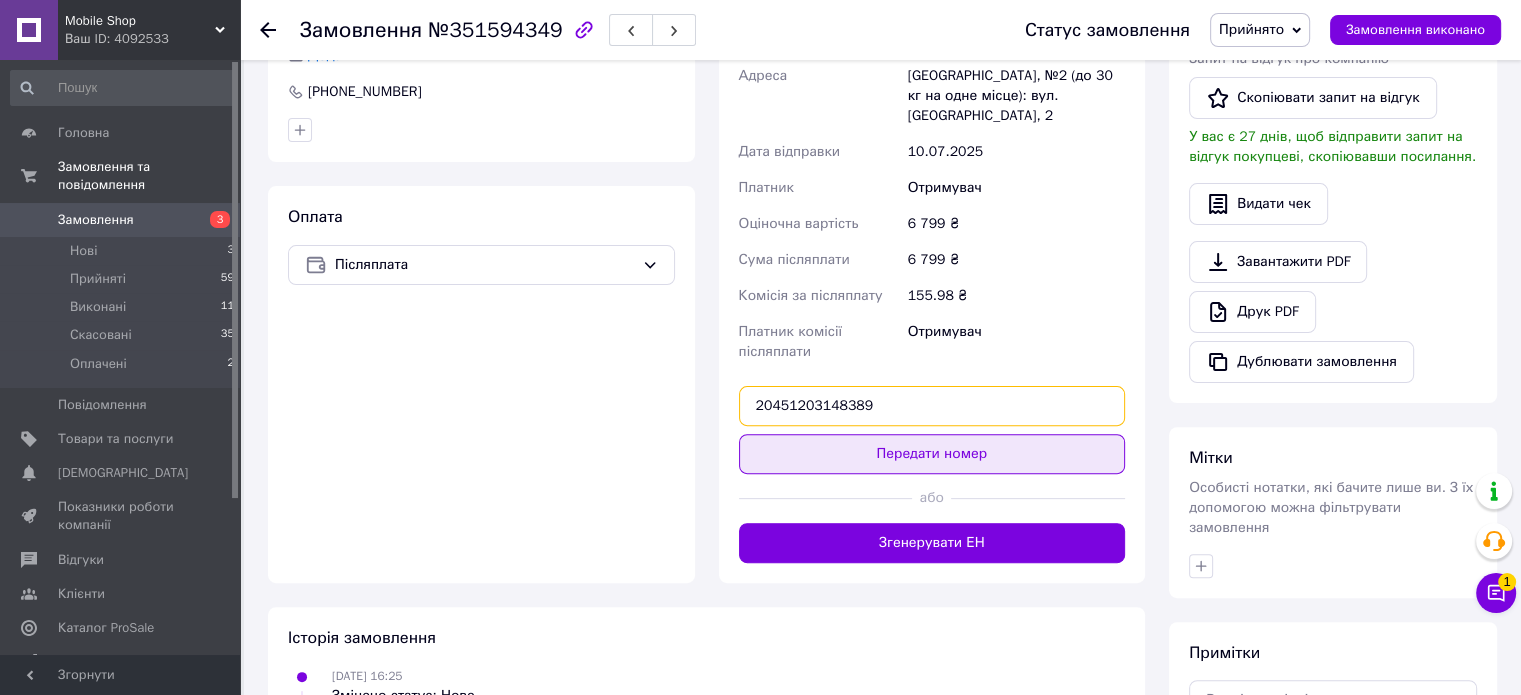 type on "20451203148389" 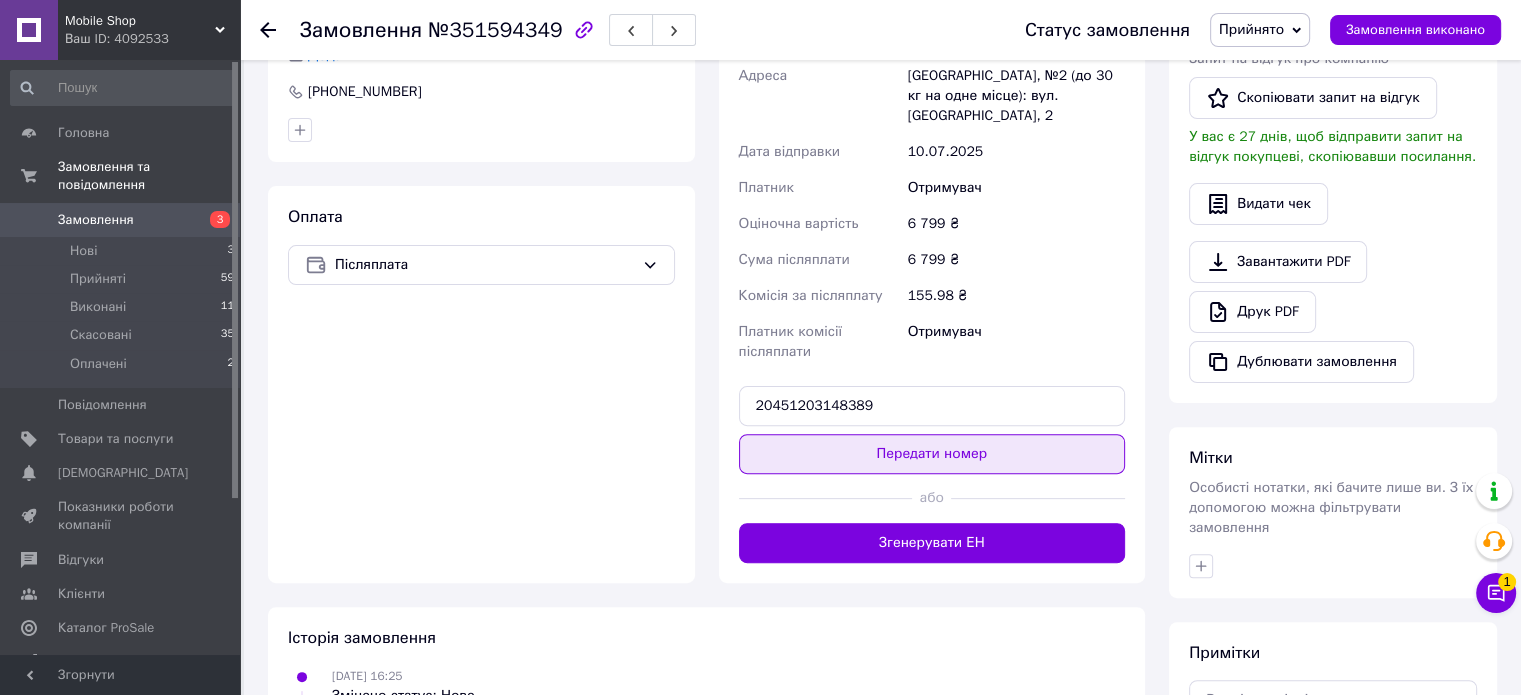 click on "Передати номер" at bounding box center [932, 454] 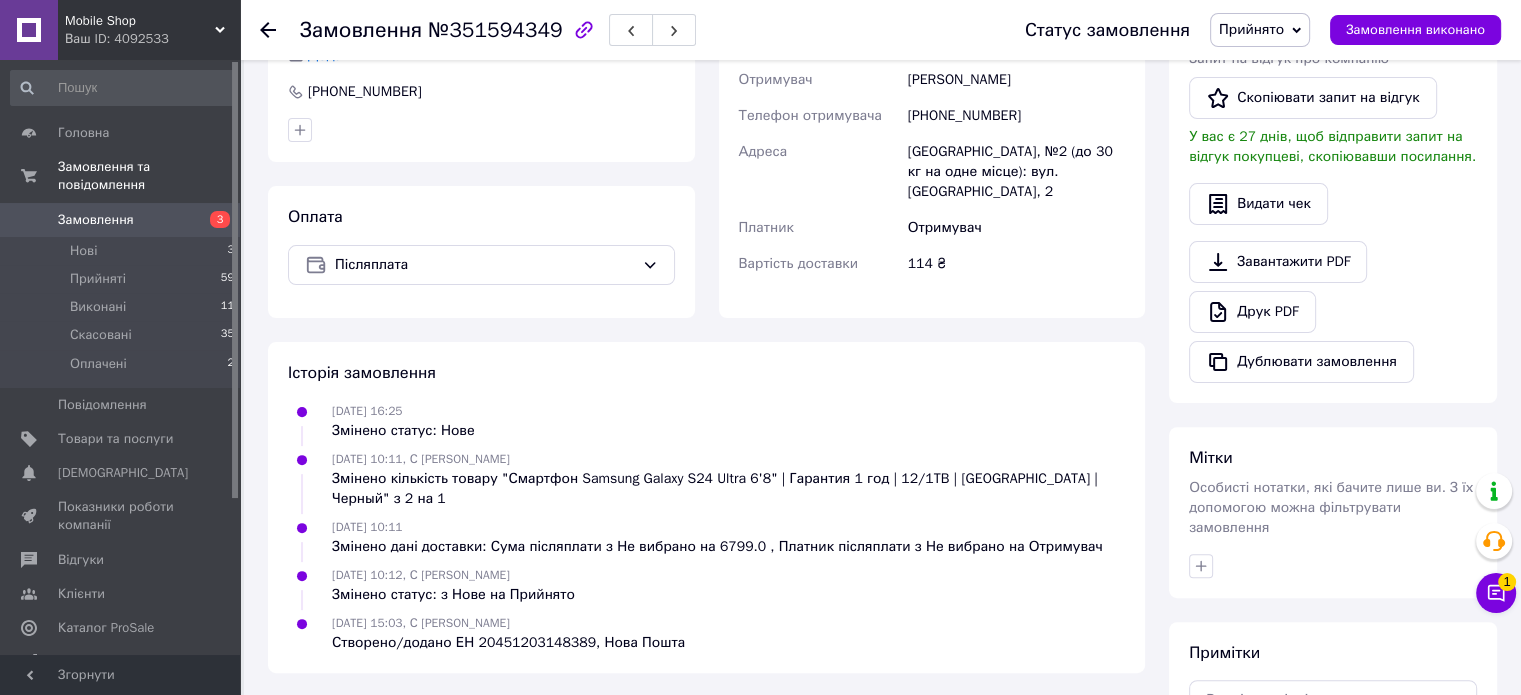 click on "Замовлення" at bounding box center (96, 220) 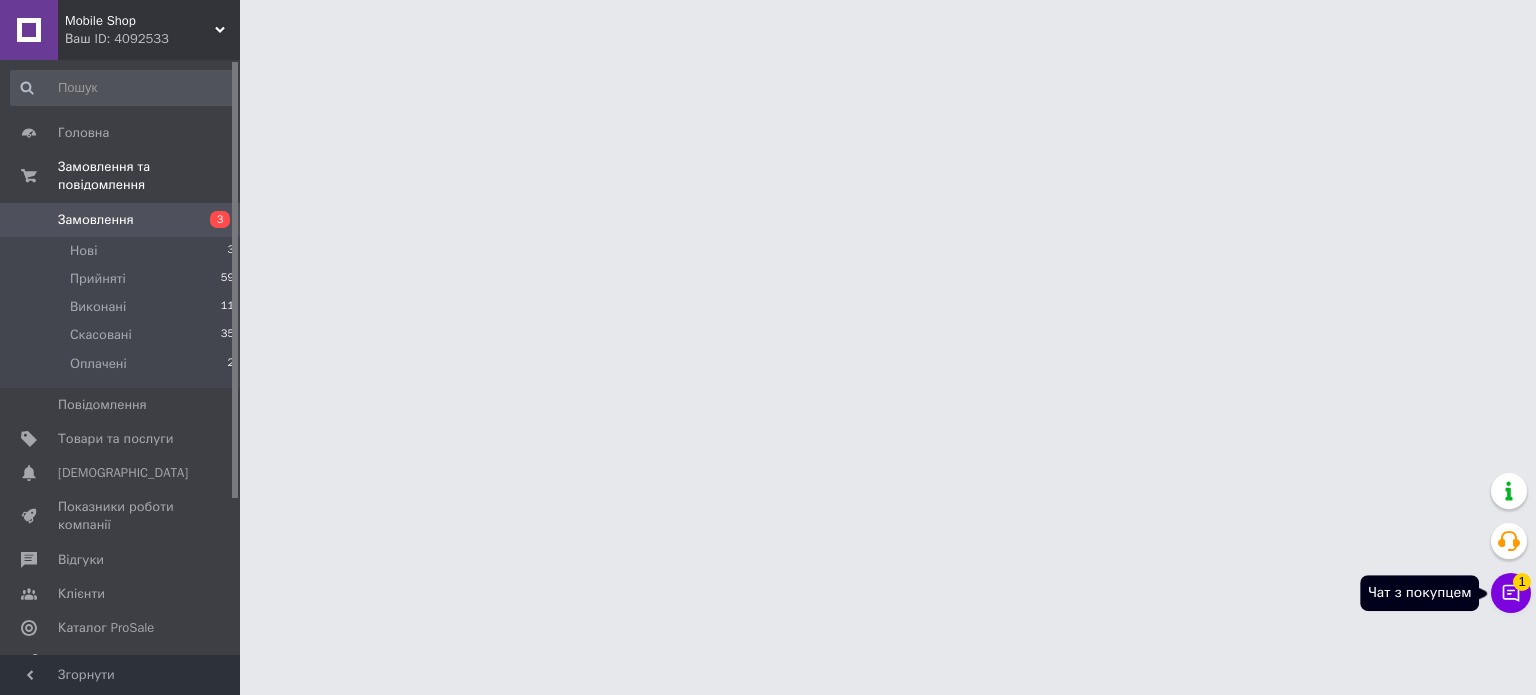 click 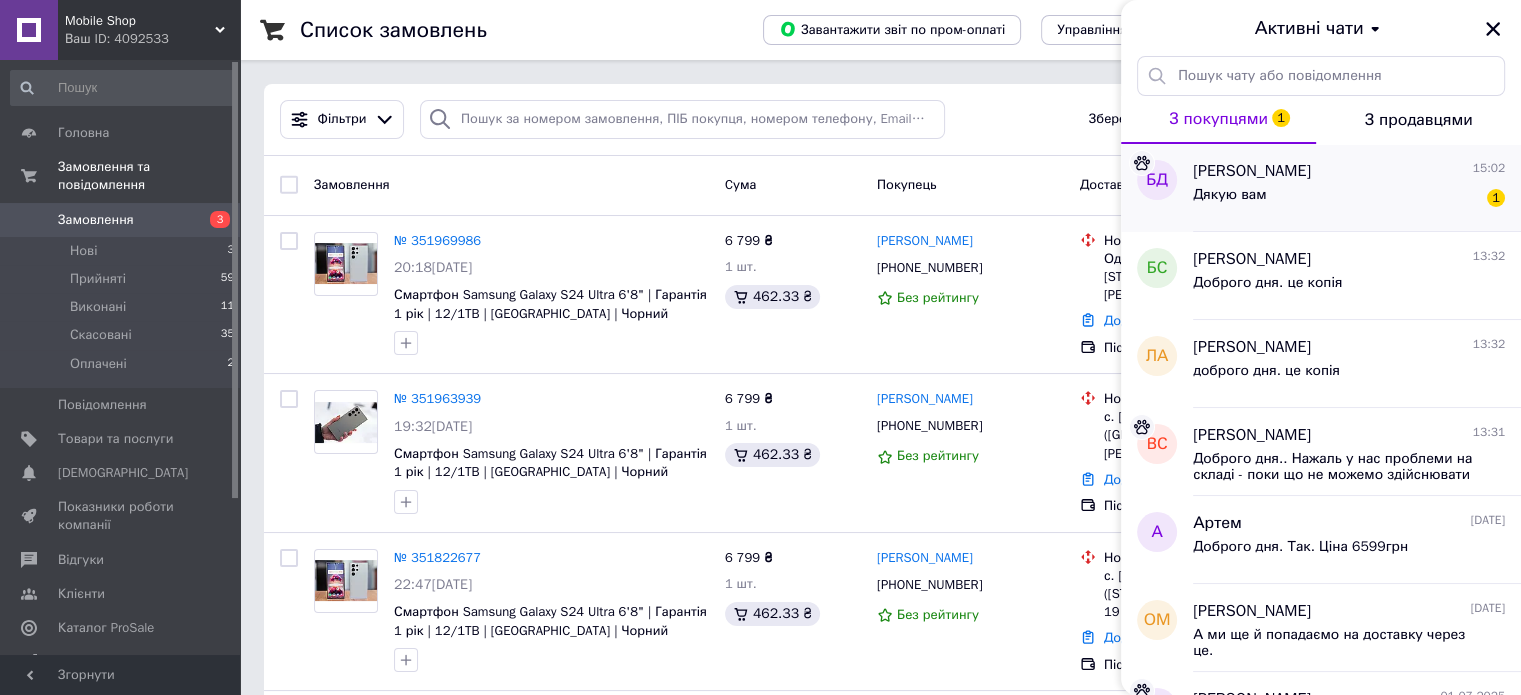 click on "Дякую вам 1" at bounding box center (1349, 199) 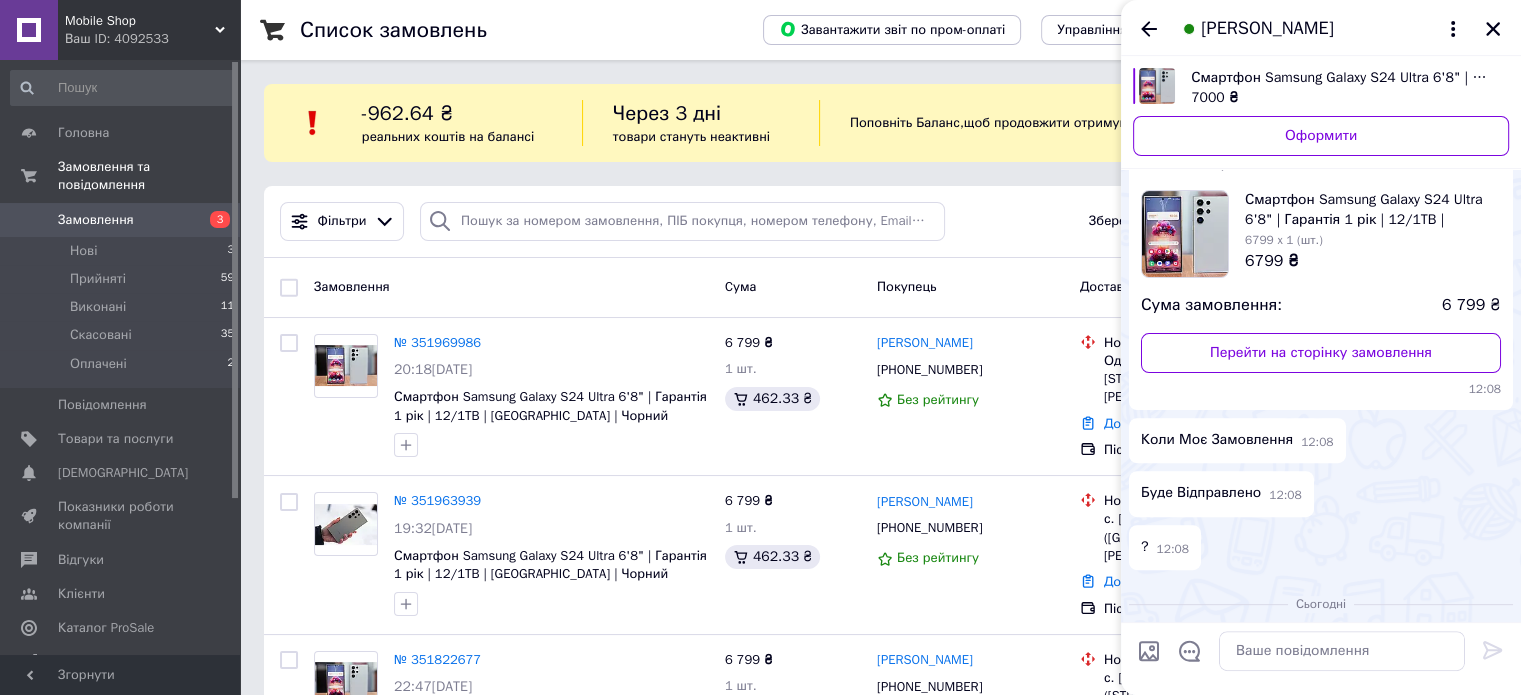 scroll, scrollTop: 778, scrollLeft: 0, axis: vertical 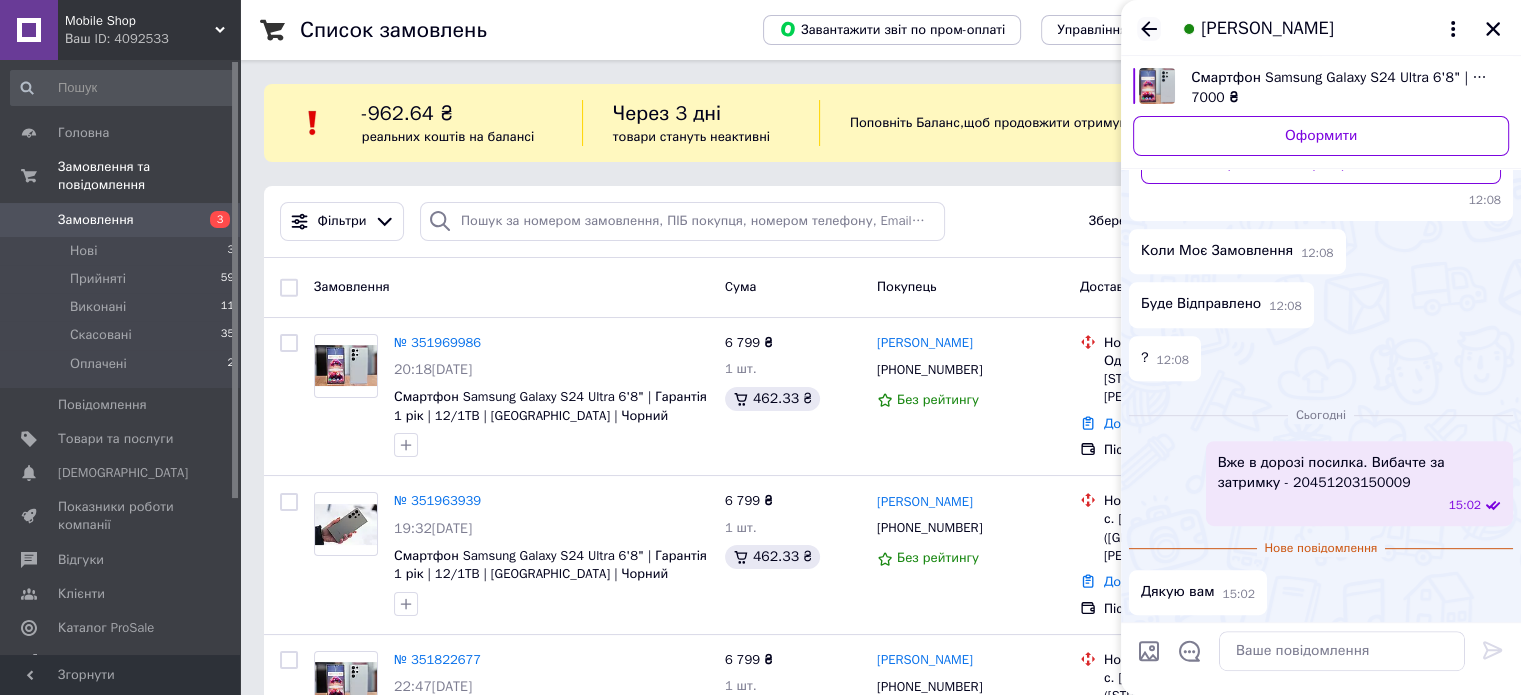 click 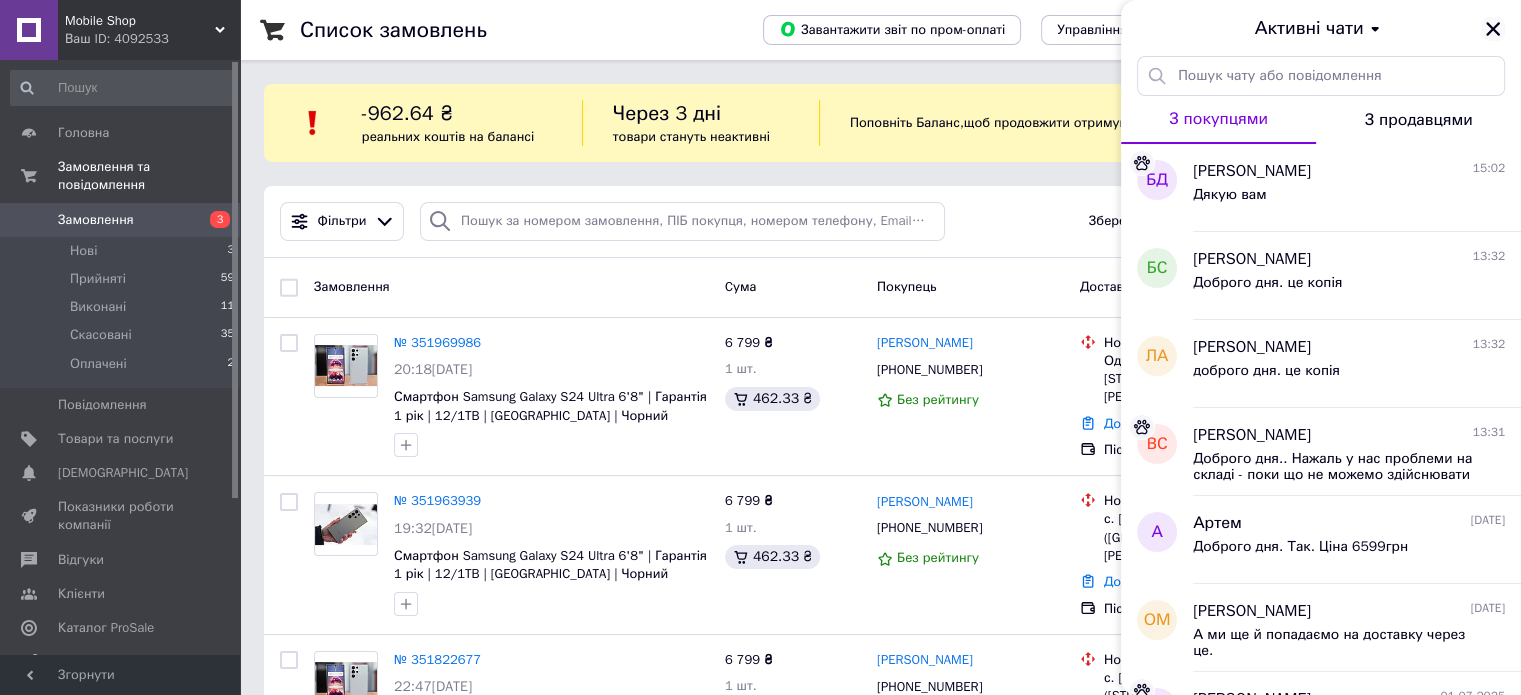 click 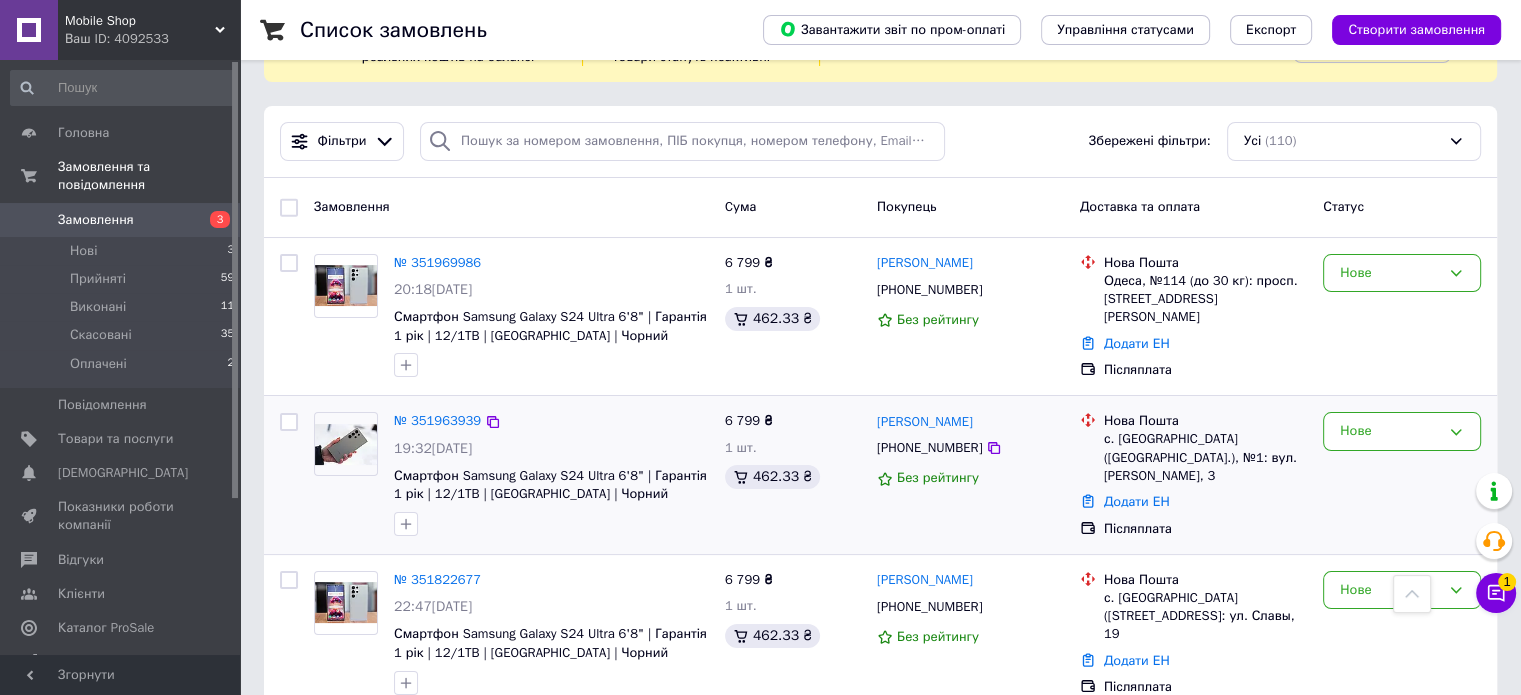 scroll, scrollTop: 0, scrollLeft: 0, axis: both 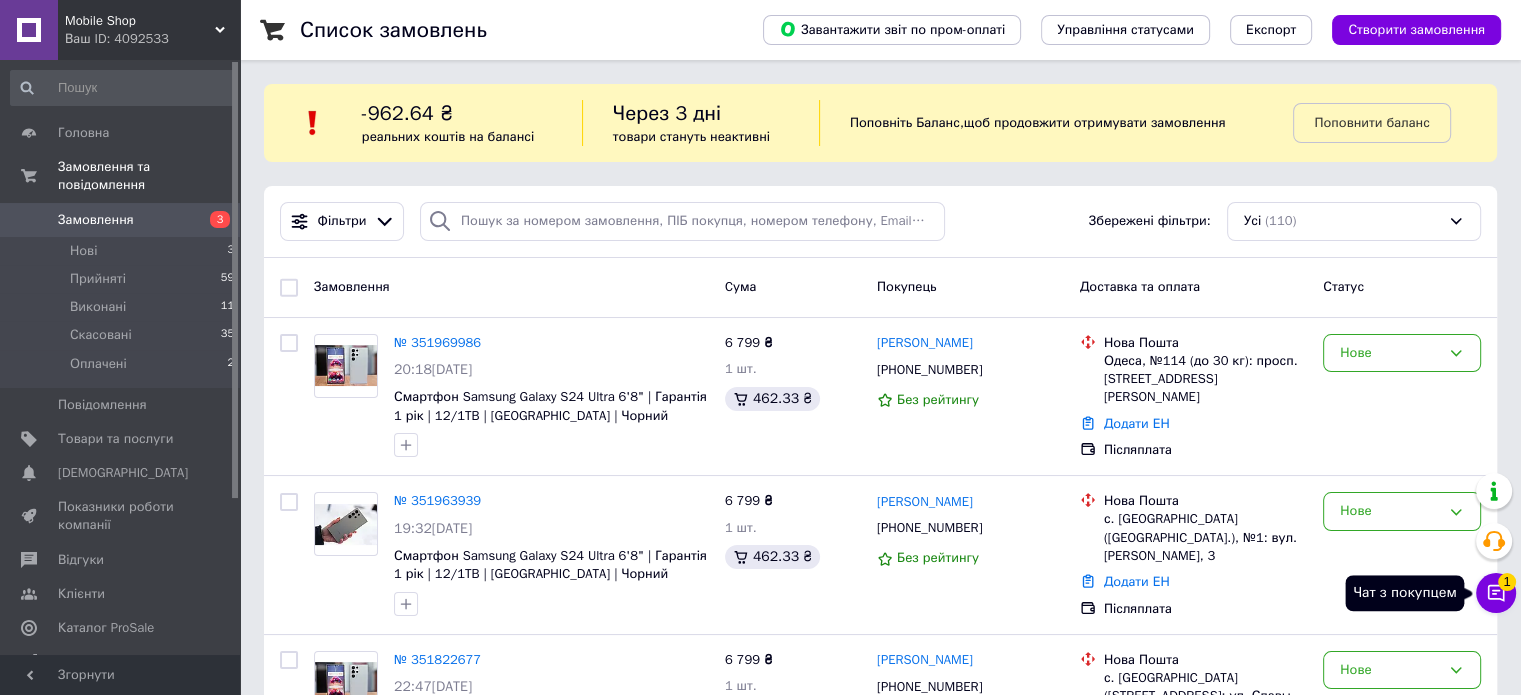 click on "Чат з покупцем 1" at bounding box center (1496, 593) 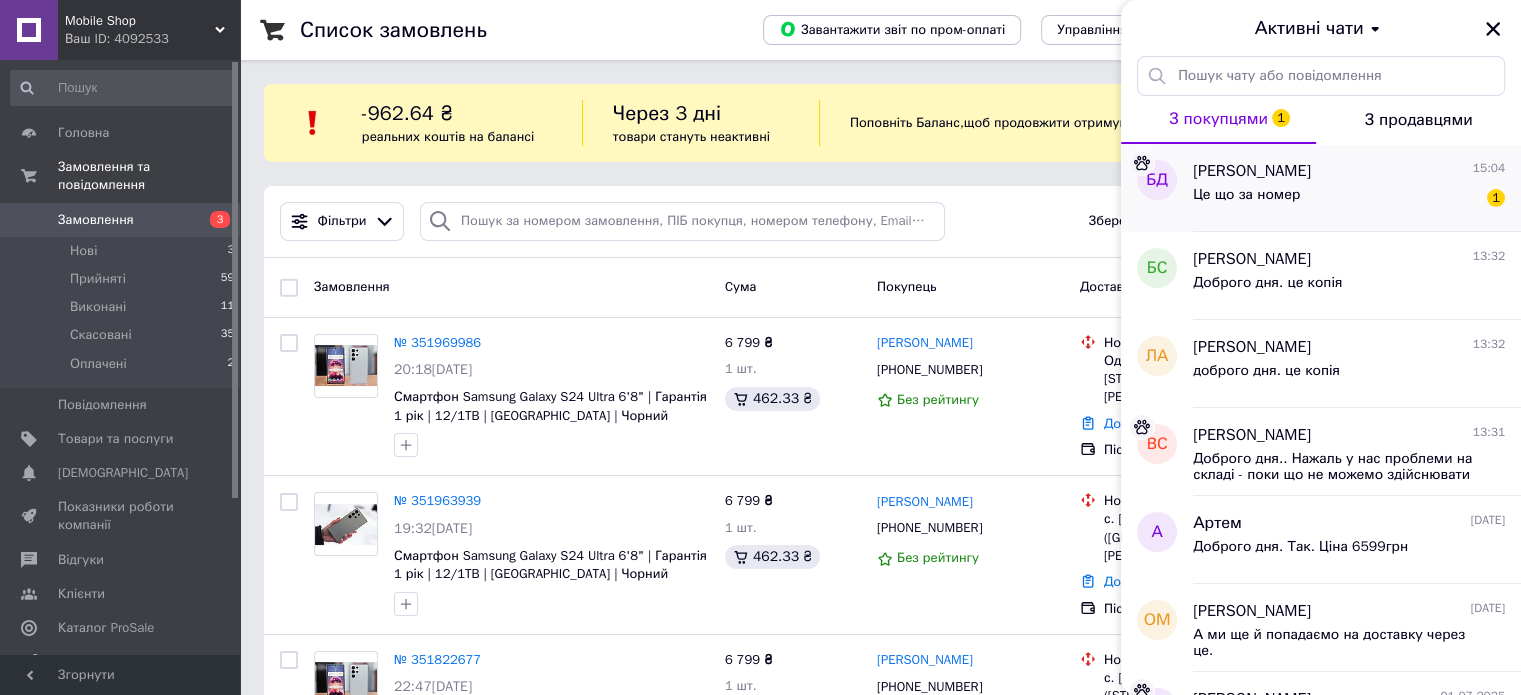 click on "Це що за номер 1" at bounding box center (1349, 199) 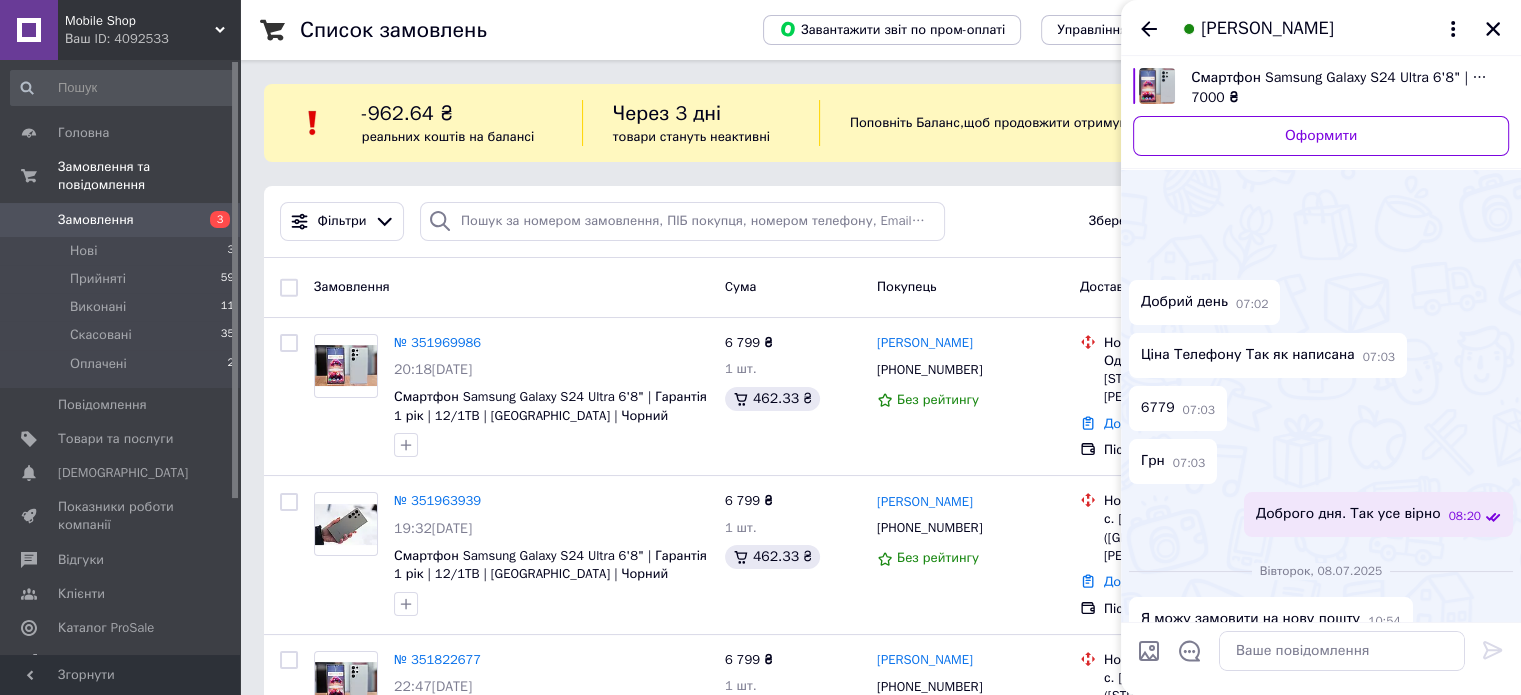 scroll, scrollTop: 884, scrollLeft: 0, axis: vertical 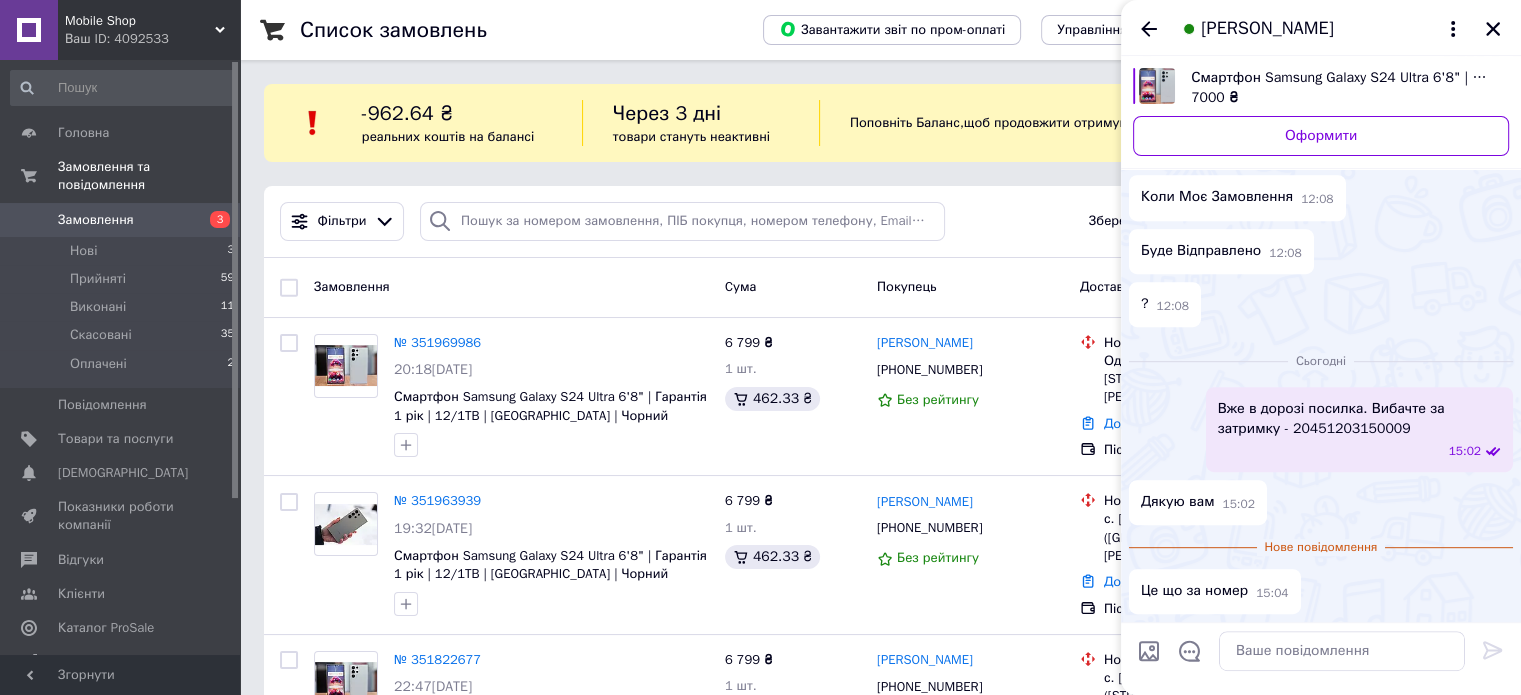 click on "Вже в дорозі посилка. Вибачте за затримку - 20451203150009" at bounding box center [1359, 419] 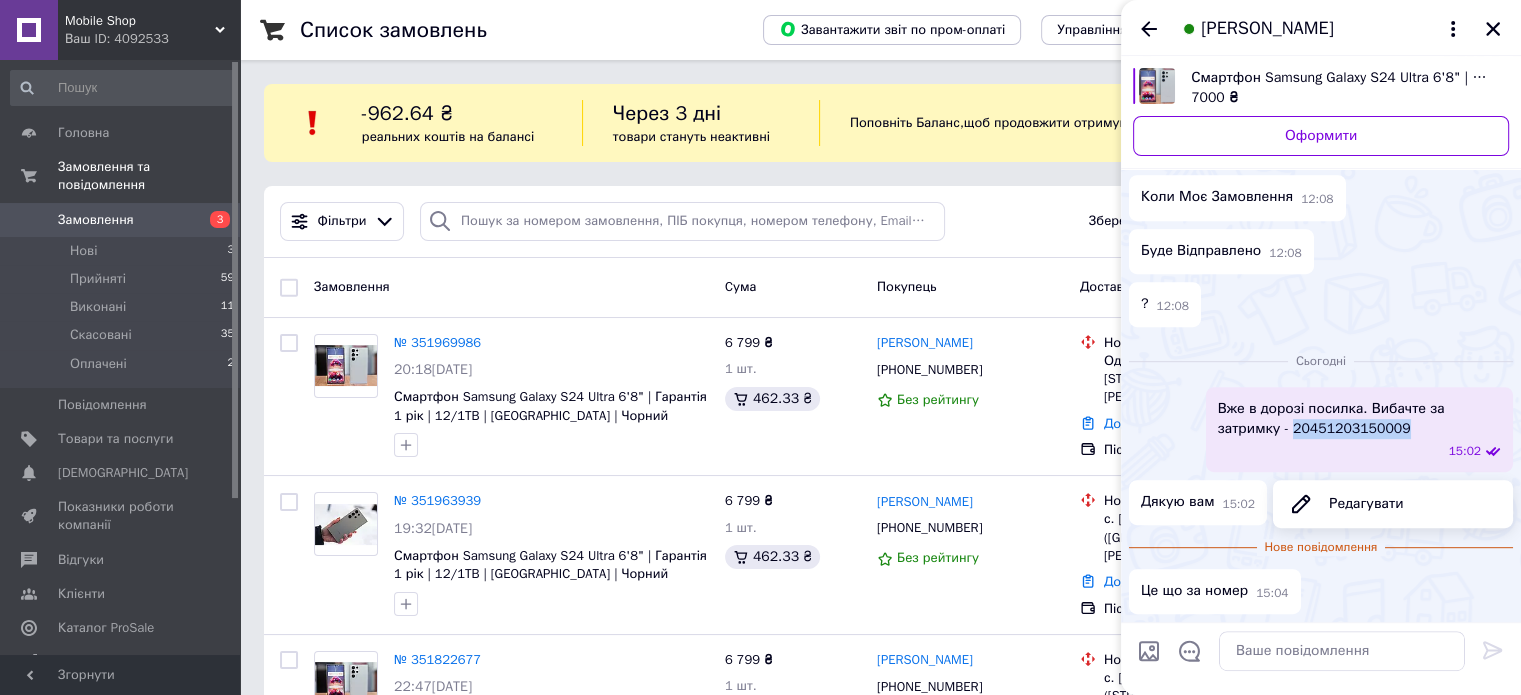click on "Вже в дорозі посилка. Вибачте за затримку - 20451203150009" at bounding box center (1359, 419) 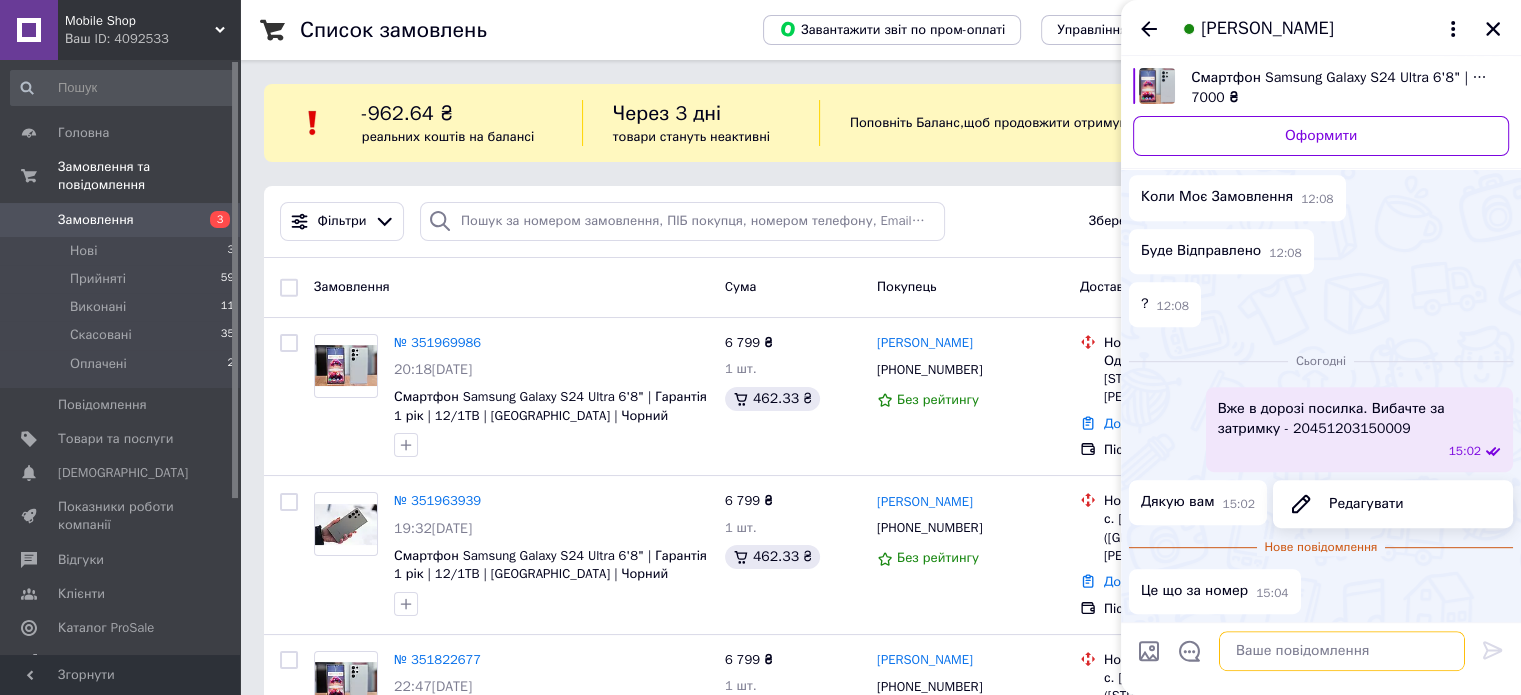 click at bounding box center (1342, 651) 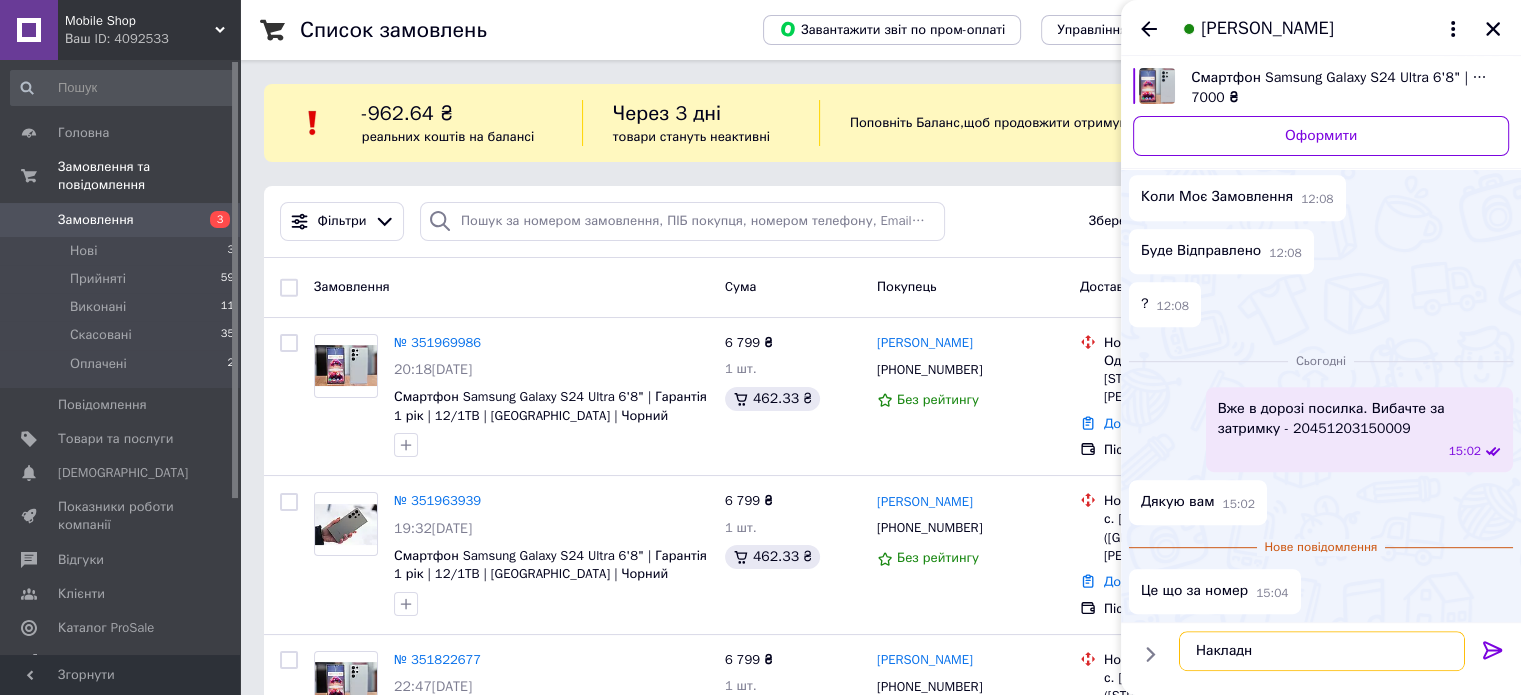 type on "Накладна" 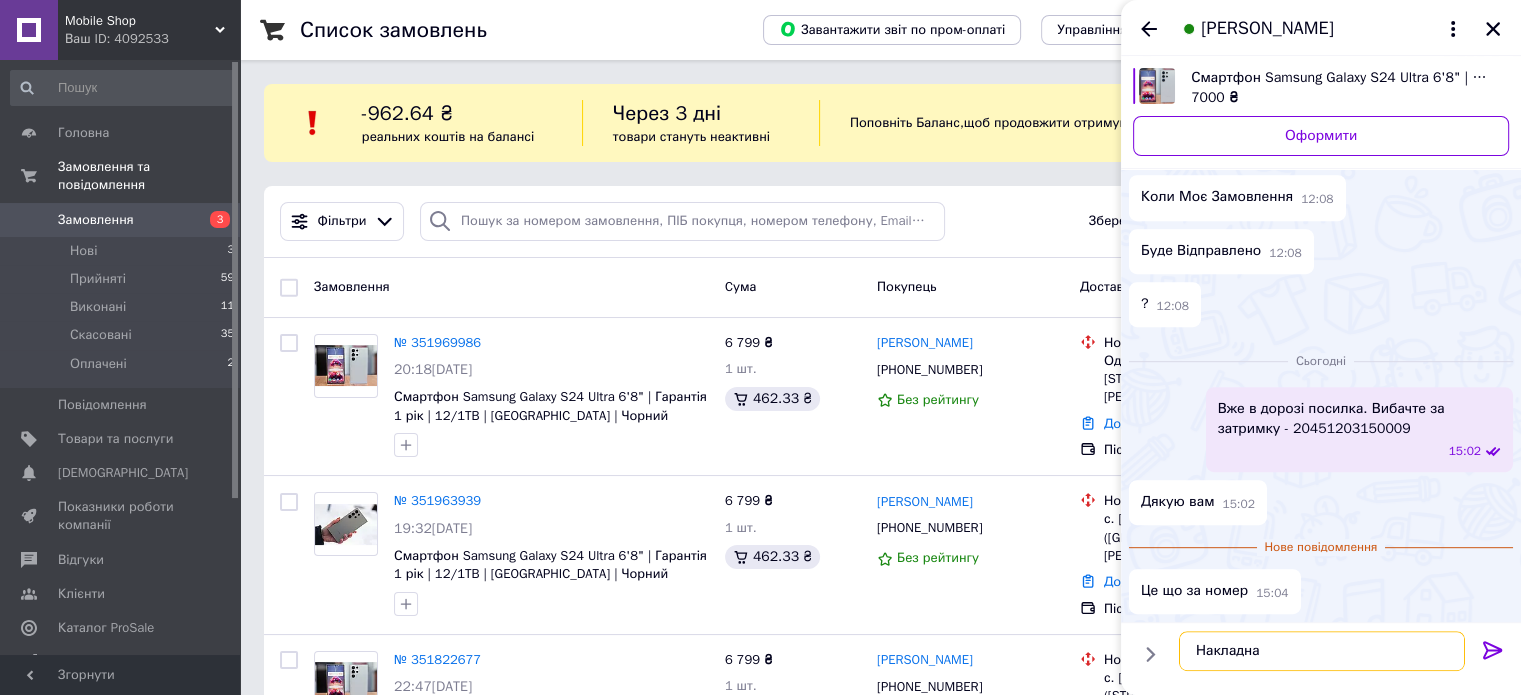 type 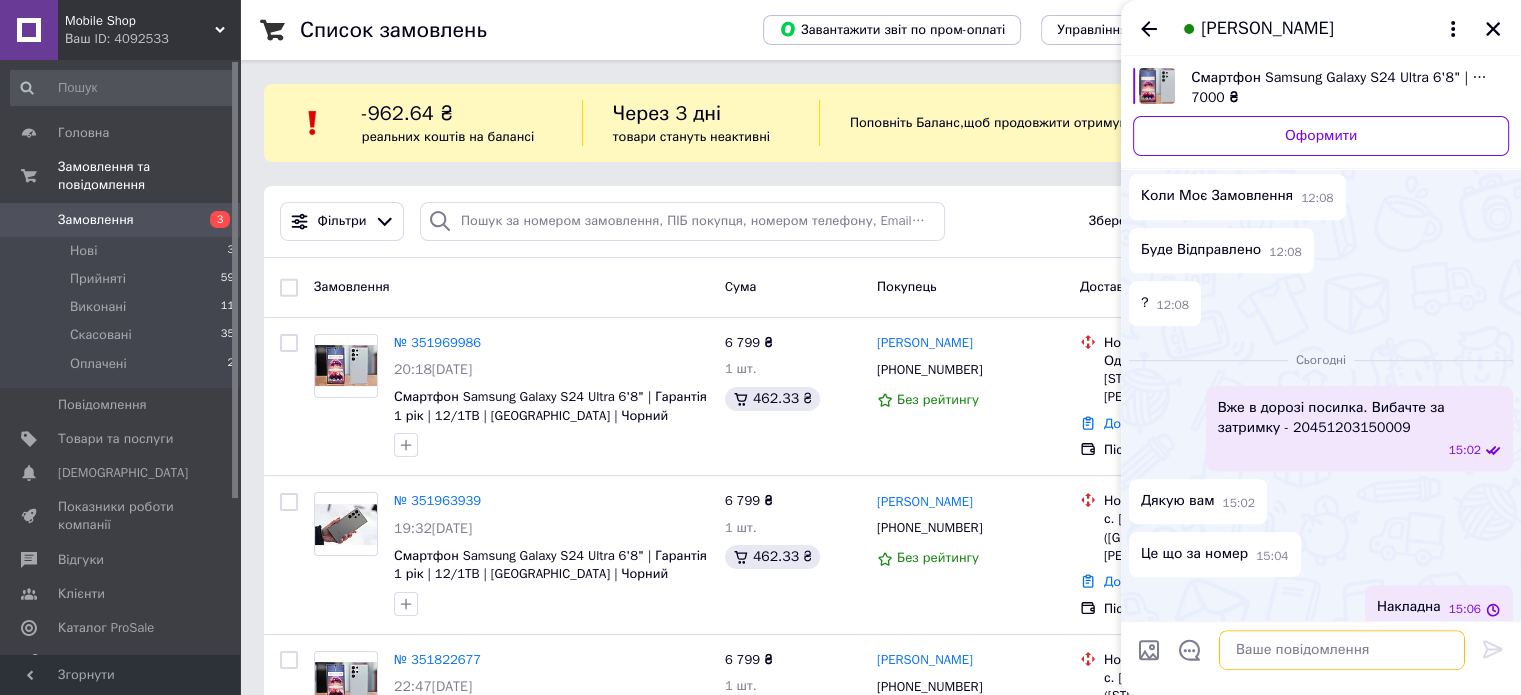 scroll, scrollTop: 849, scrollLeft: 0, axis: vertical 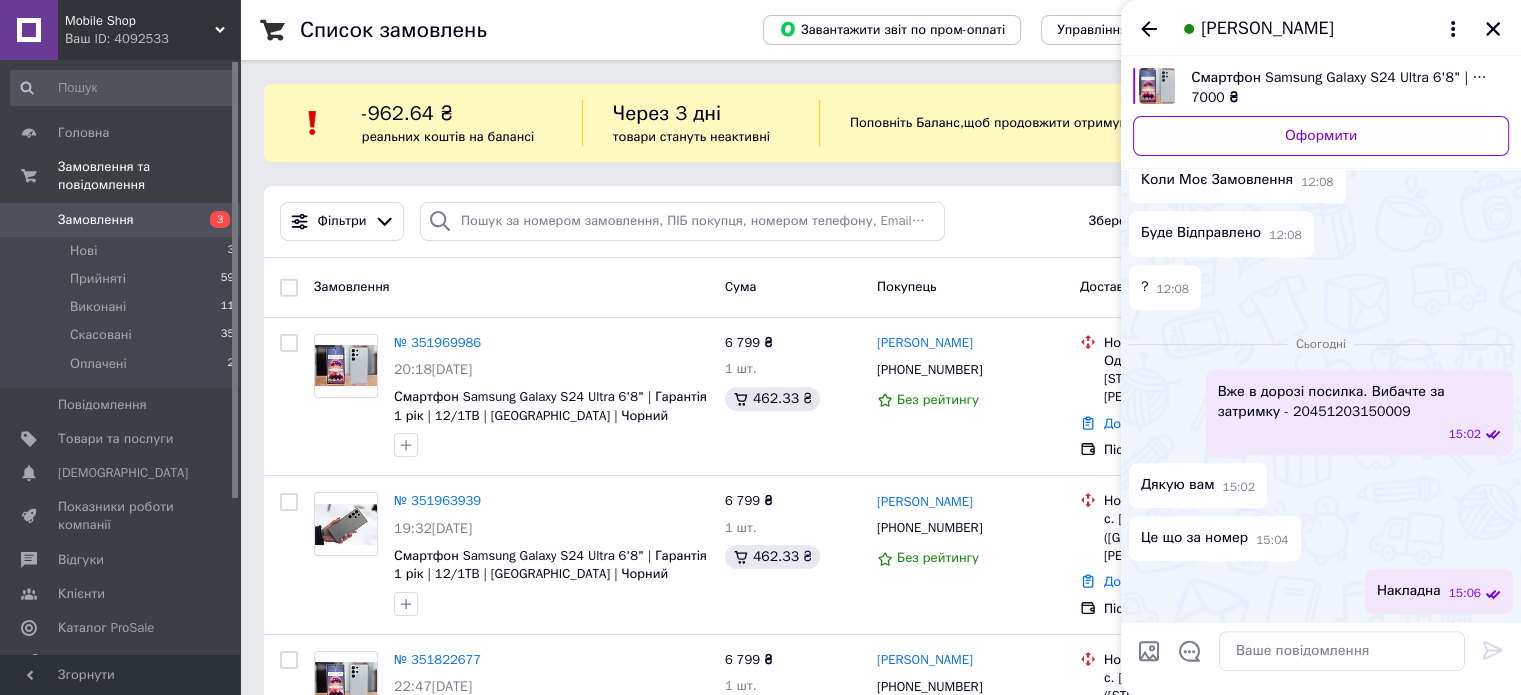 click on "Фільтри Збережені фільтри: Усі (110)" at bounding box center [880, 221] 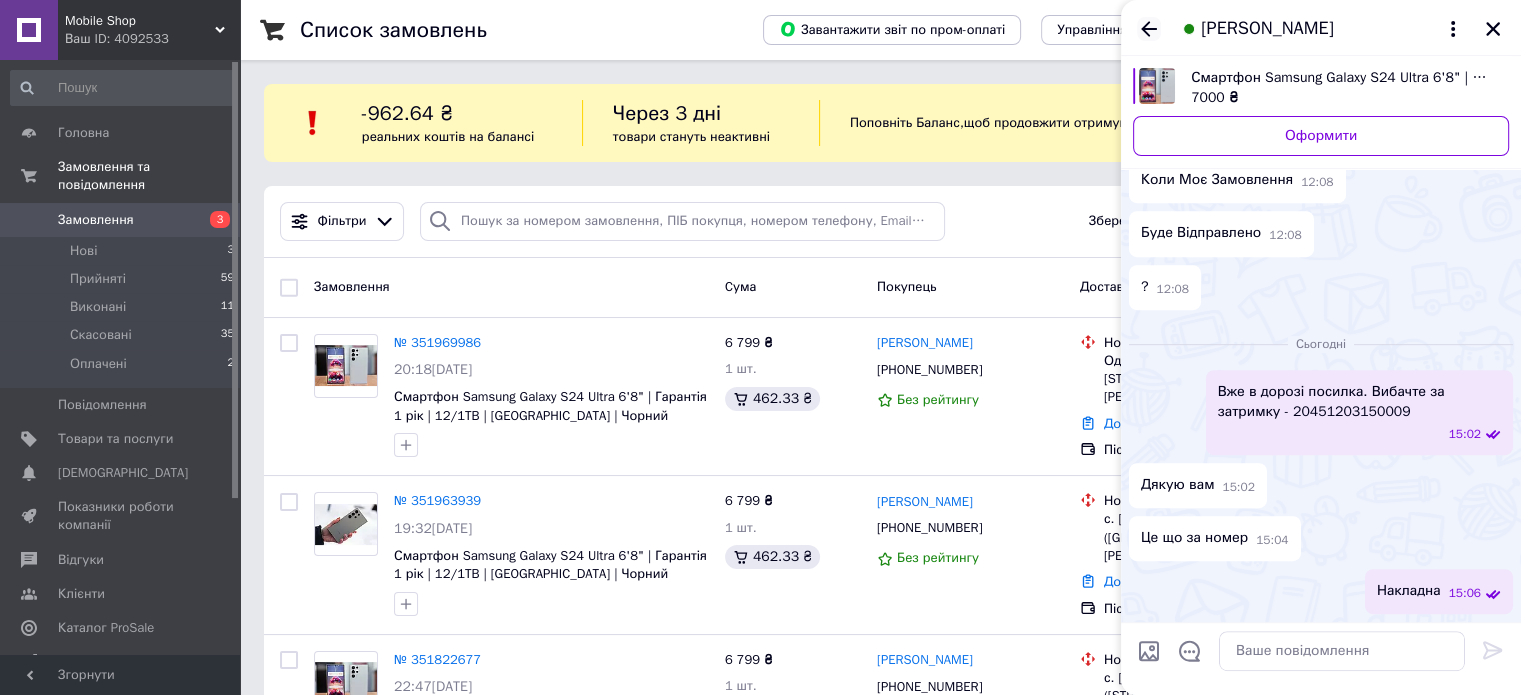 click 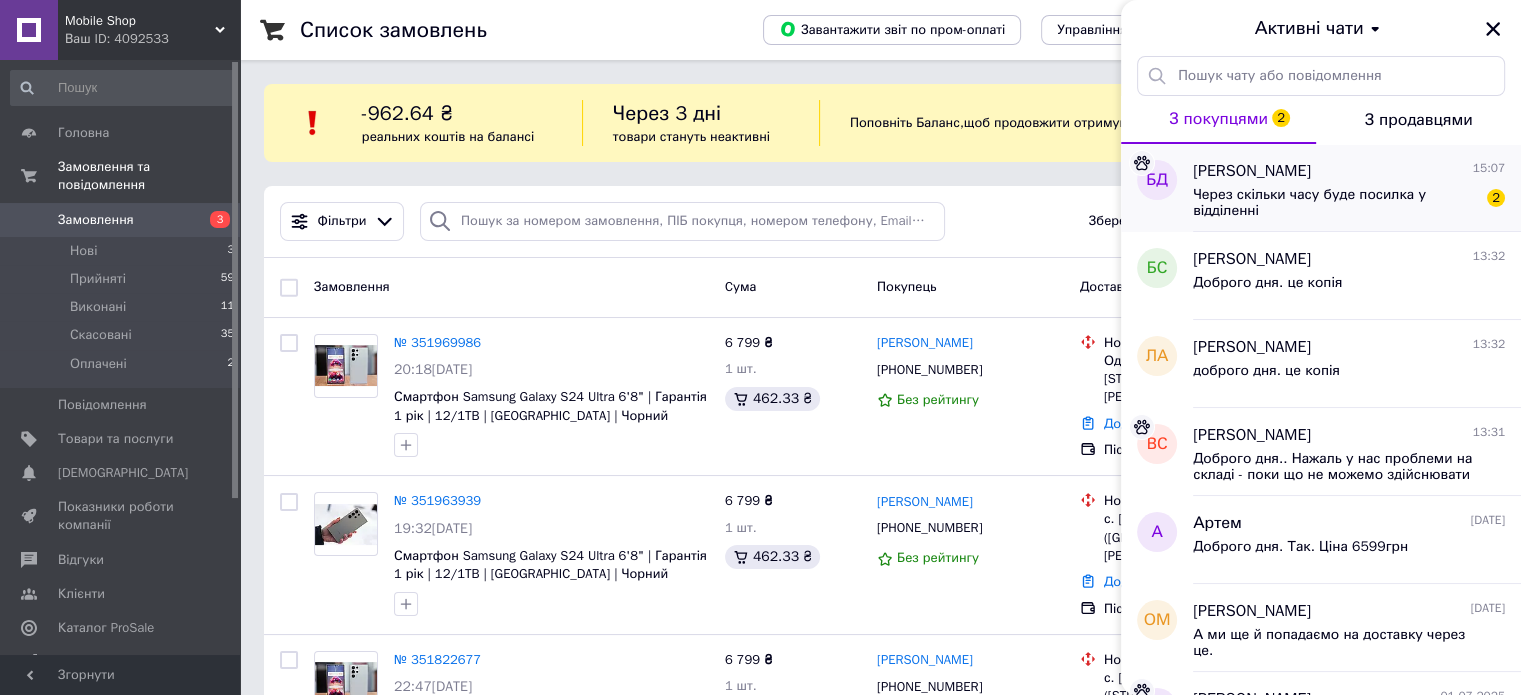 click on "[PERSON_NAME] 15:07 Через скільки часу буде посилка у відділенні 2" at bounding box center [1357, 188] 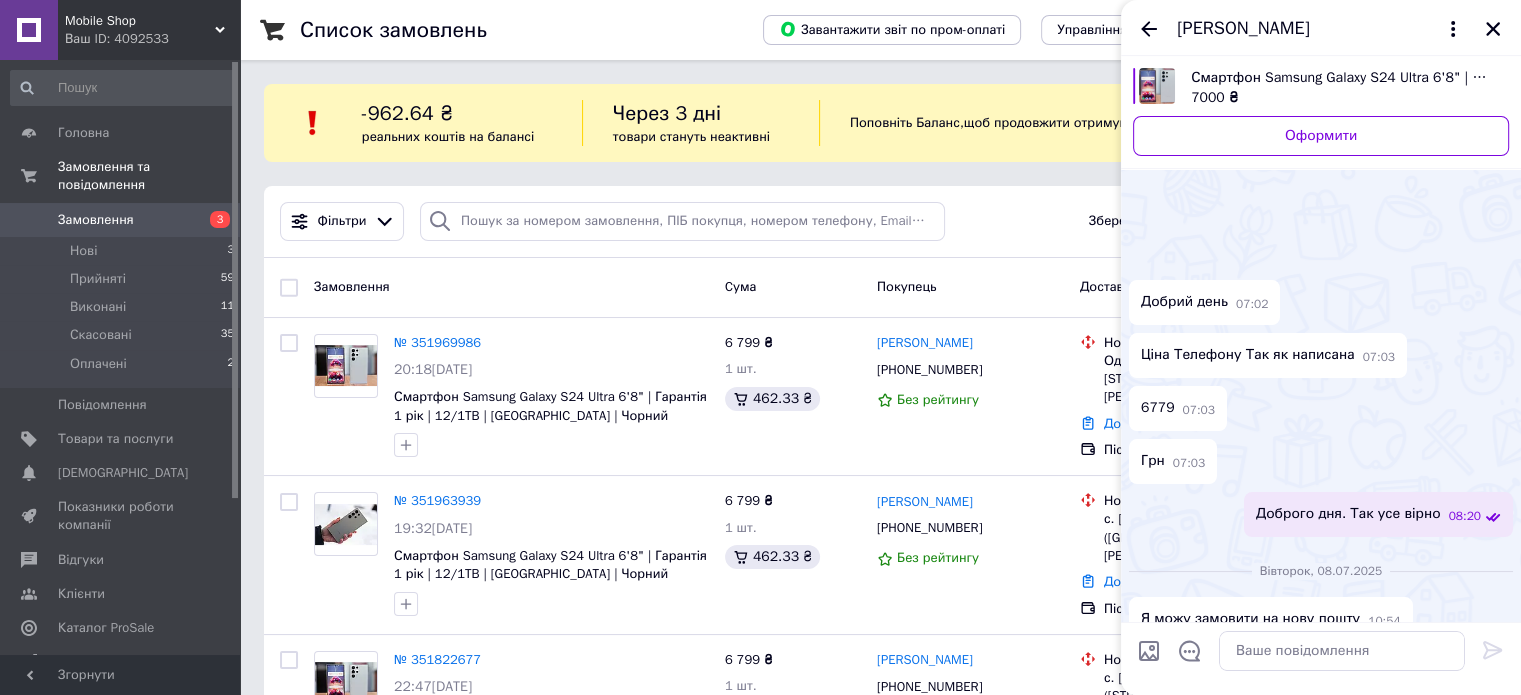 scroll, scrollTop: 1084, scrollLeft: 0, axis: vertical 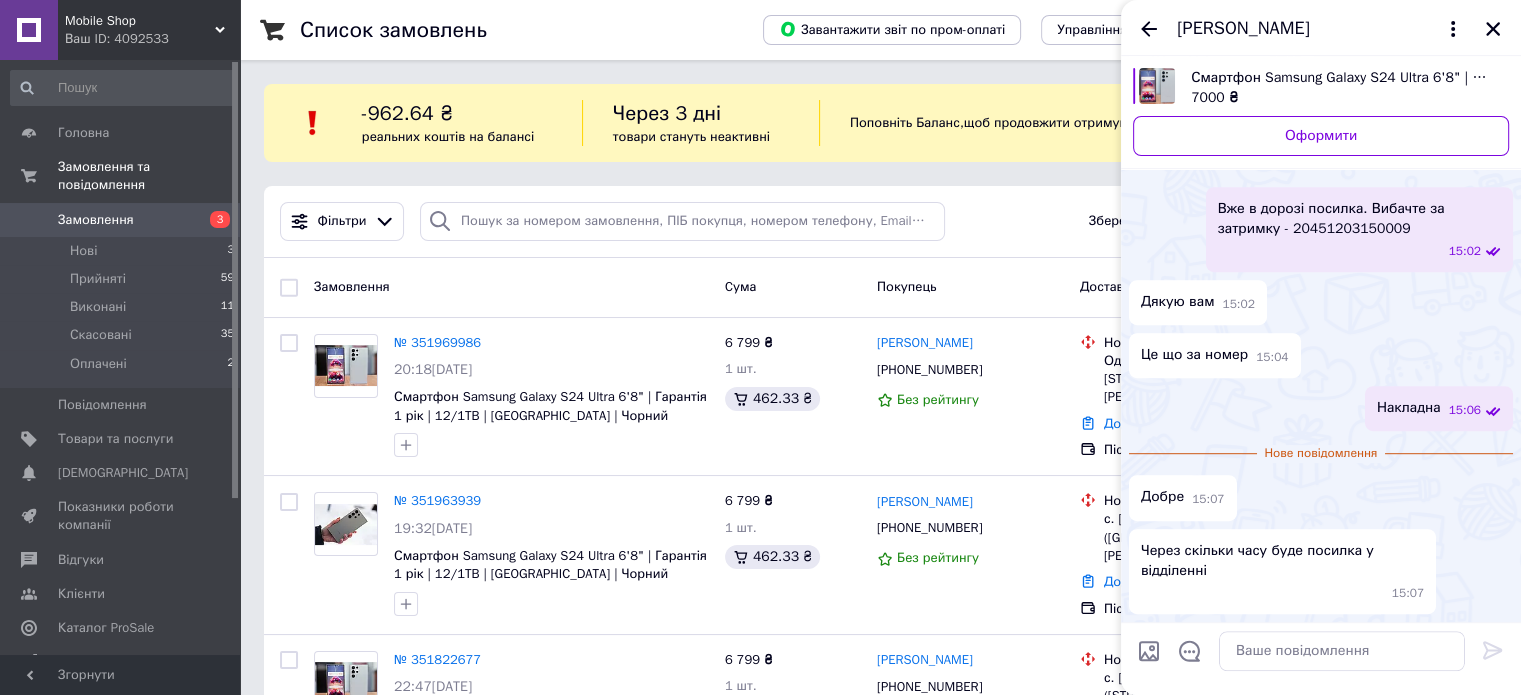 click on "Вже в дорозі посилка. Вибачте за затримку - 20451203150009" at bounding box center [1359, 219] 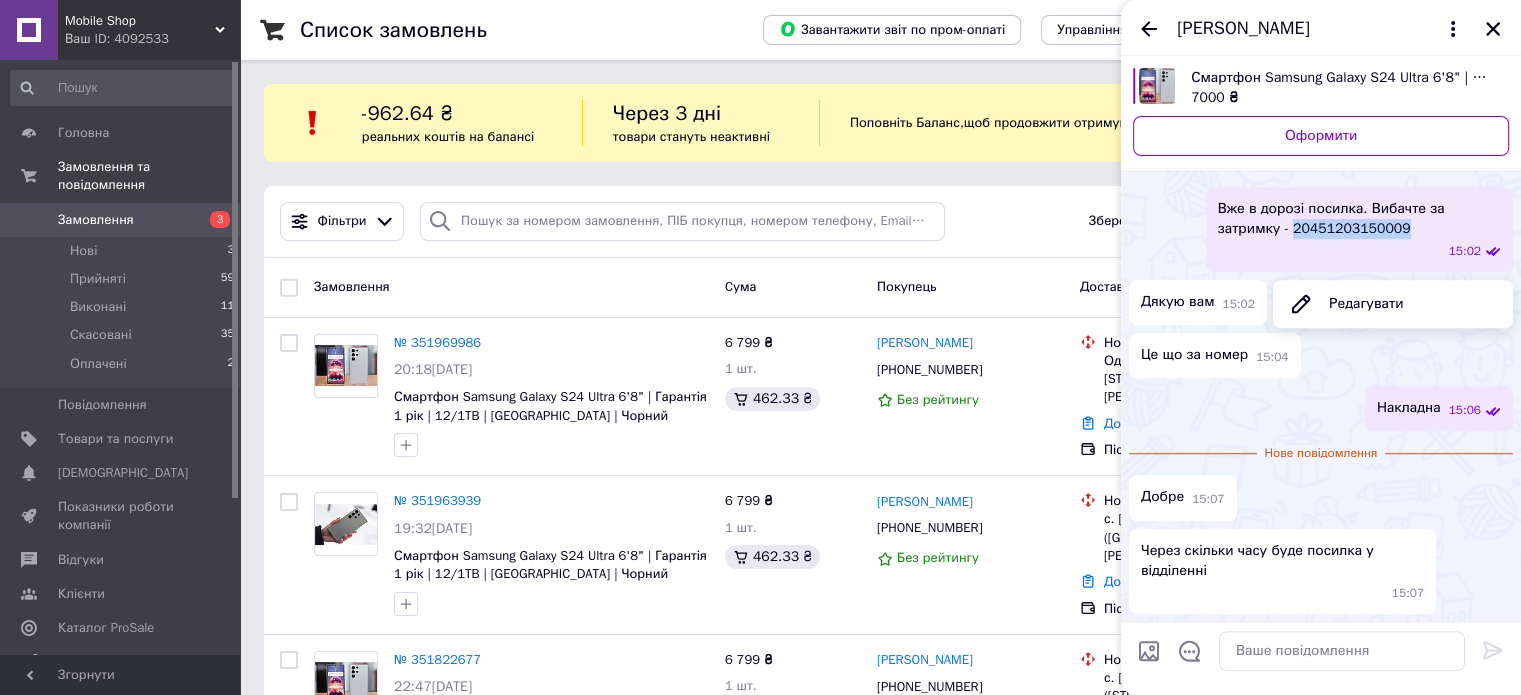 click on "Вже в дорозі посилка. Вибачте за затримку - 20451203150009" at bounding box center [1359, 219] 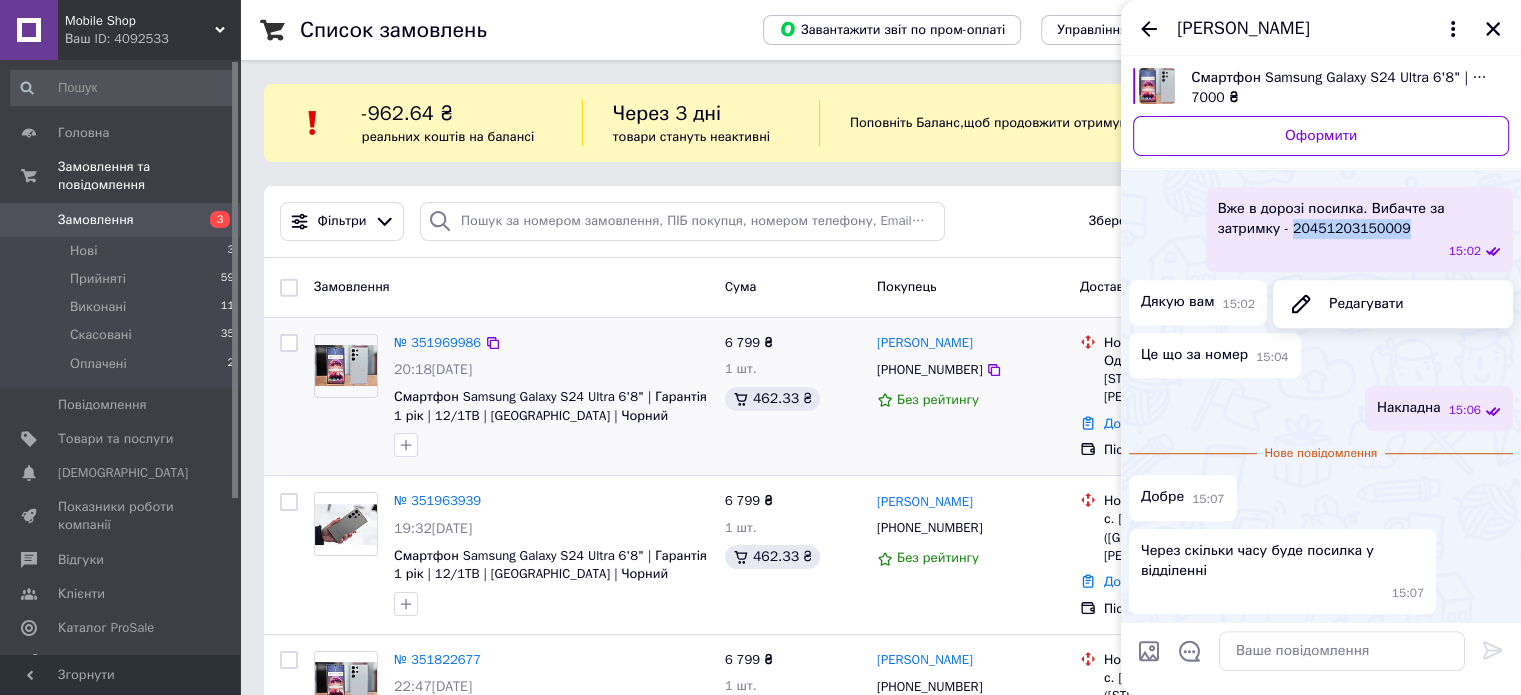 scroll, scrollTop: 127, scrollLeft: 0, axis: vertical 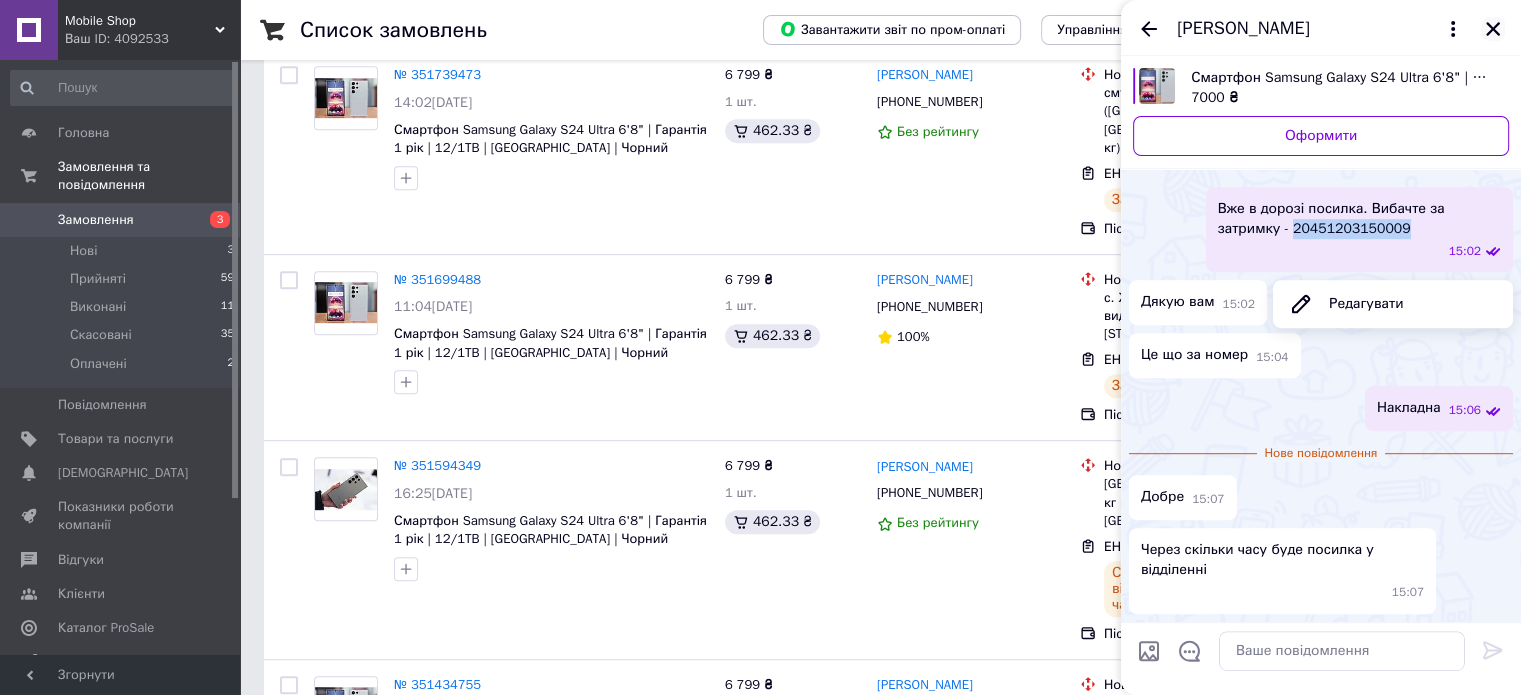 click 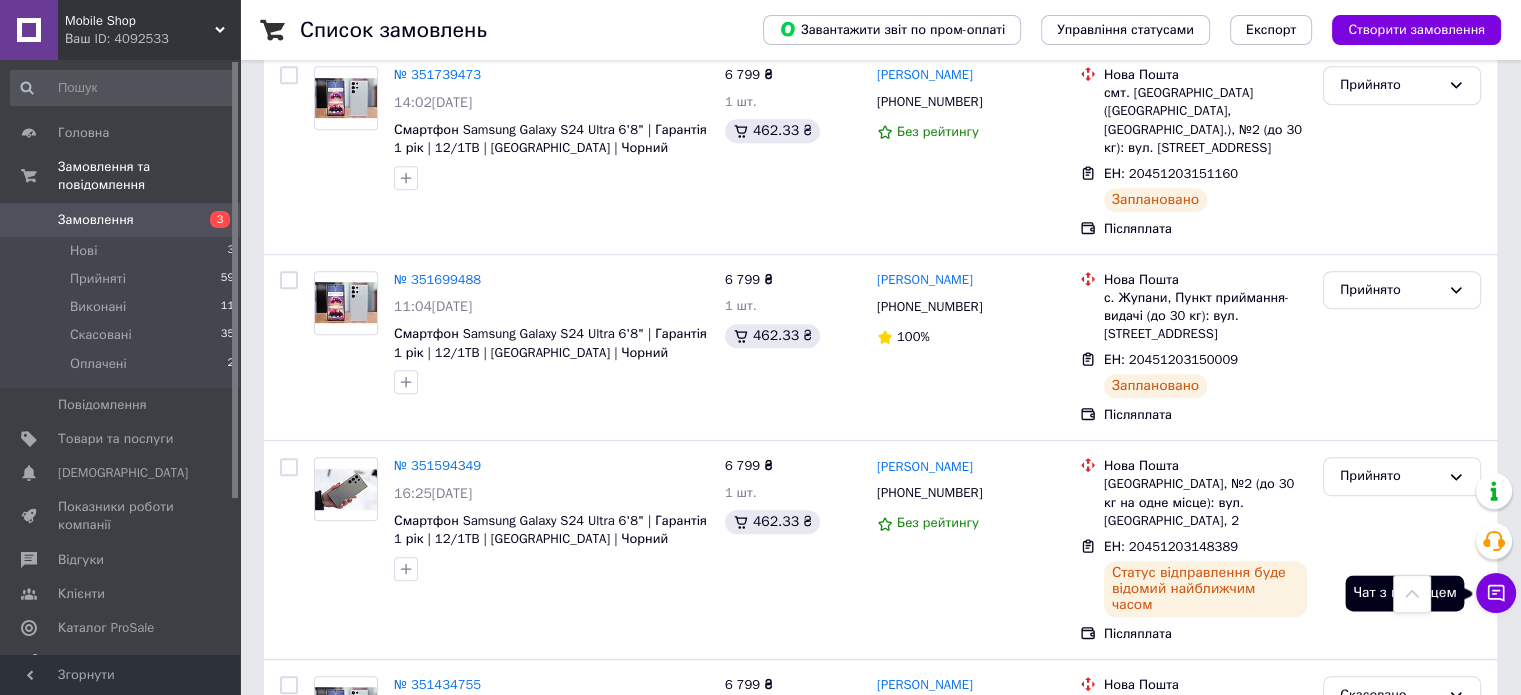 click 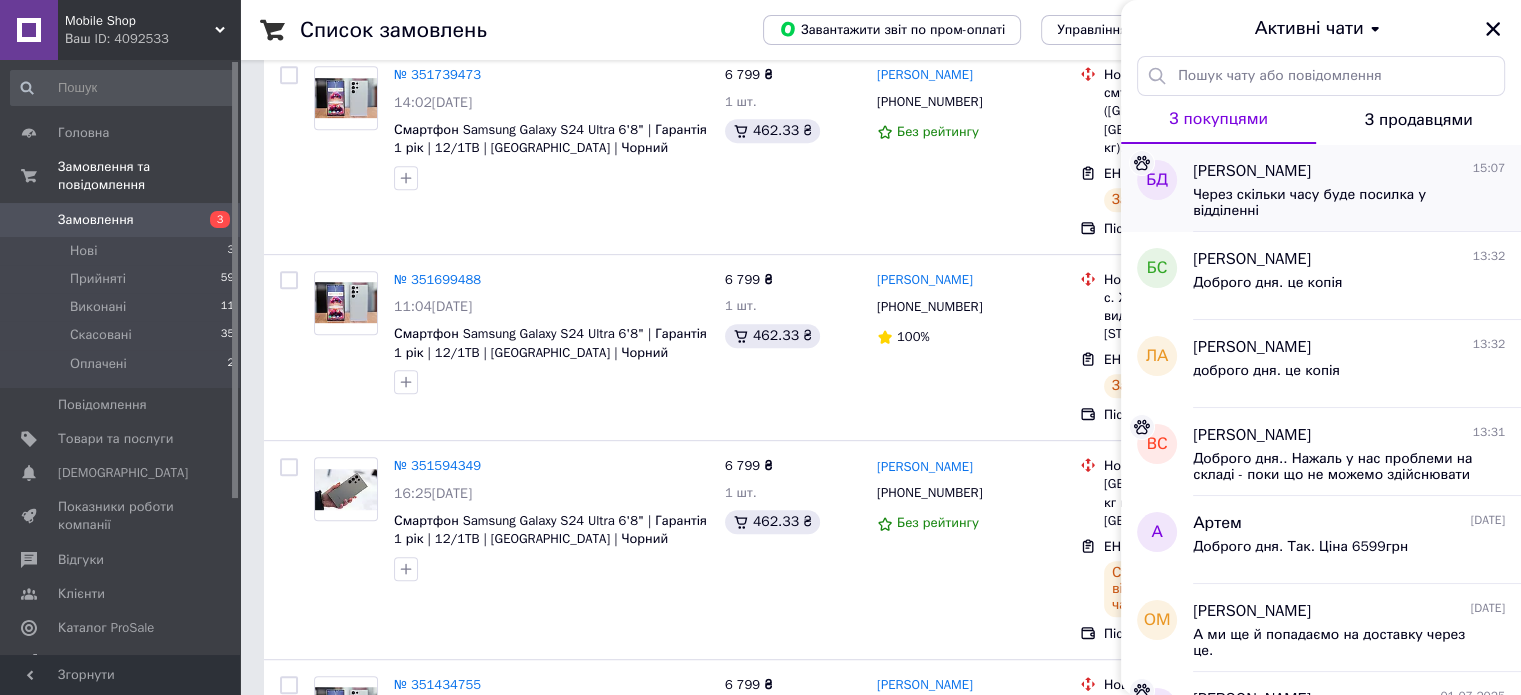 click on "Через скільки часу буде посилка у відділенні" at bounding box center (1335, 203) 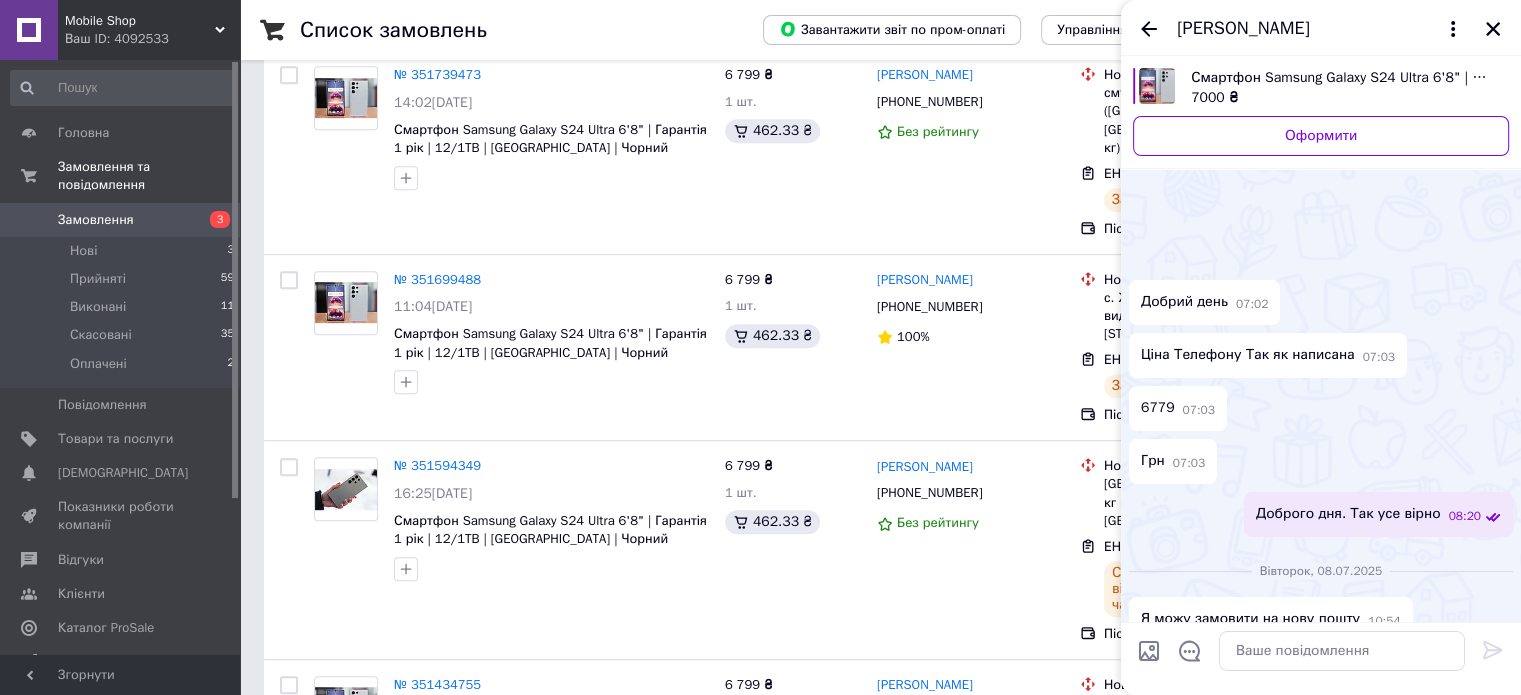 scroll, scrollTop: 1047, scrollLeft: 0, axis: vertical 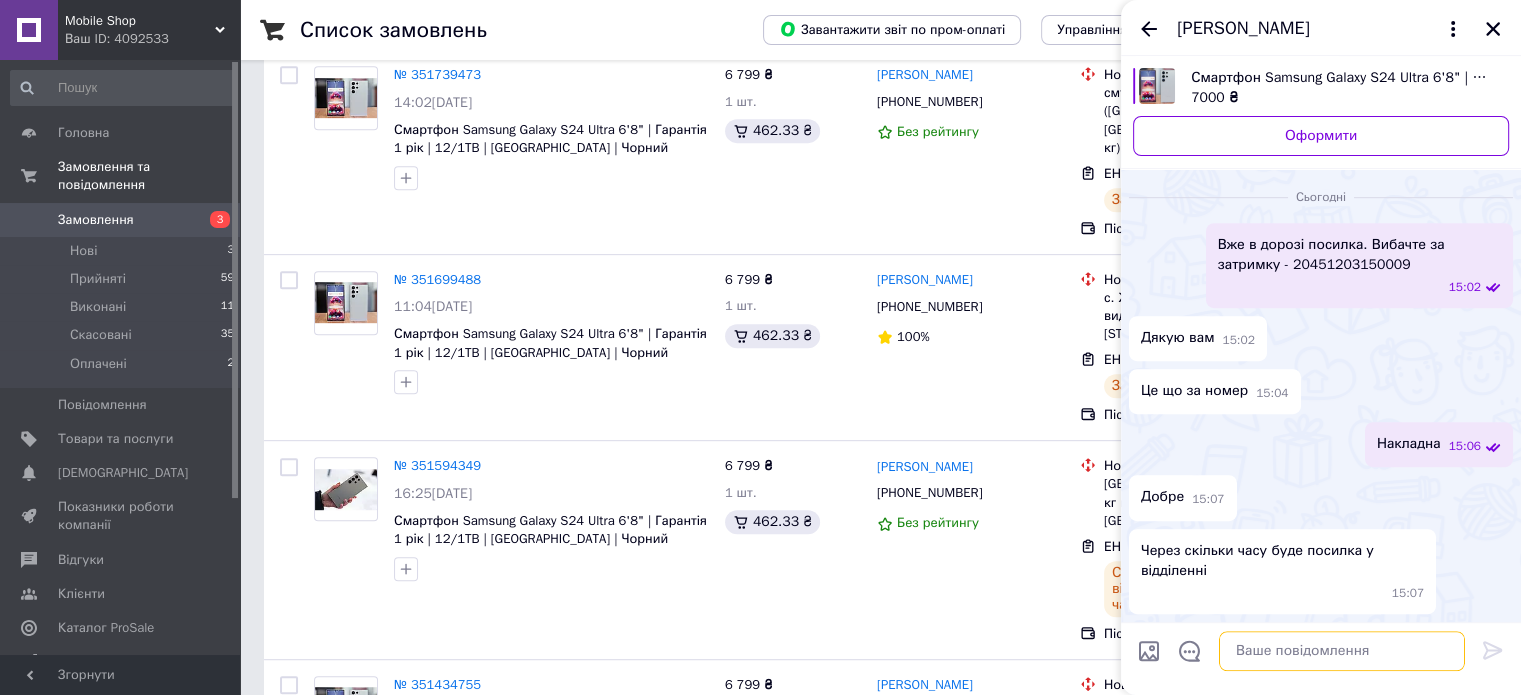 click at bounding box center [1342, 651] 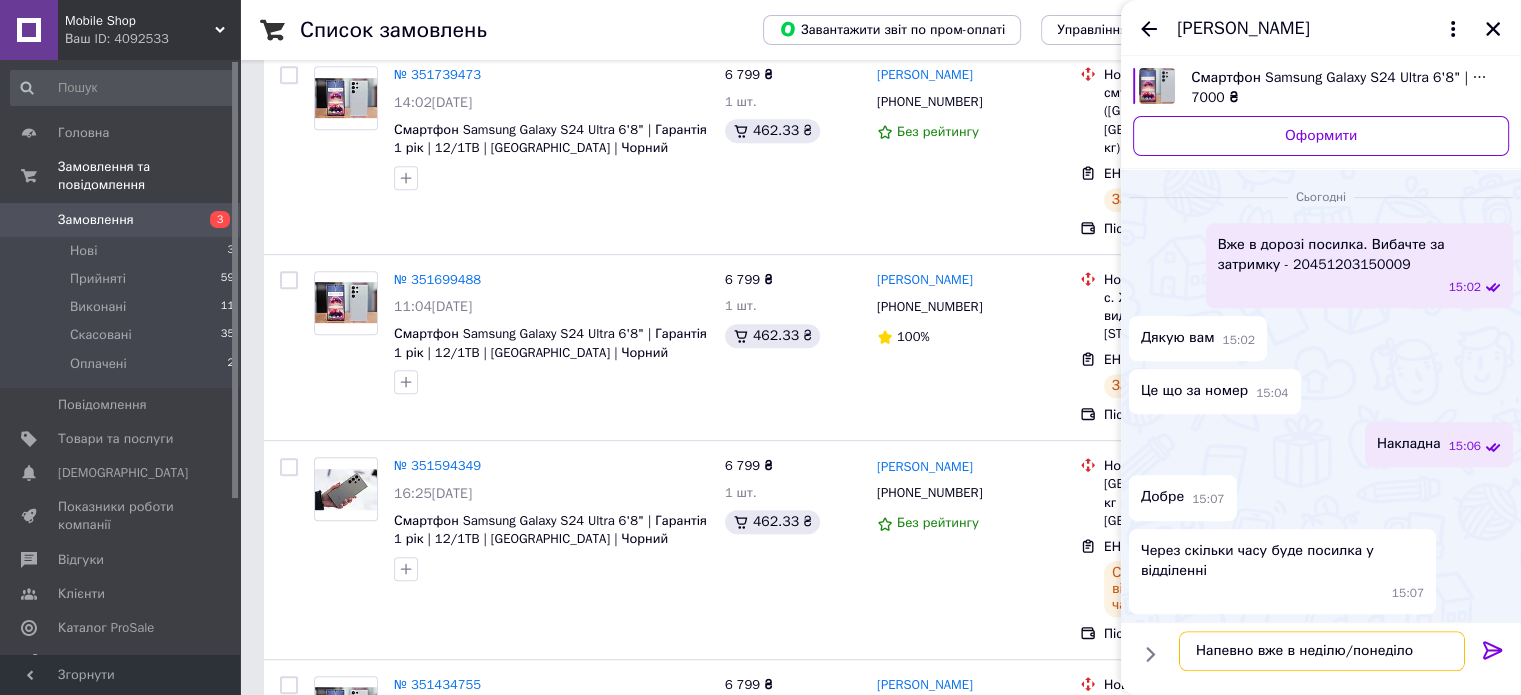 type on "Напевно вже в неділю/понеділок" 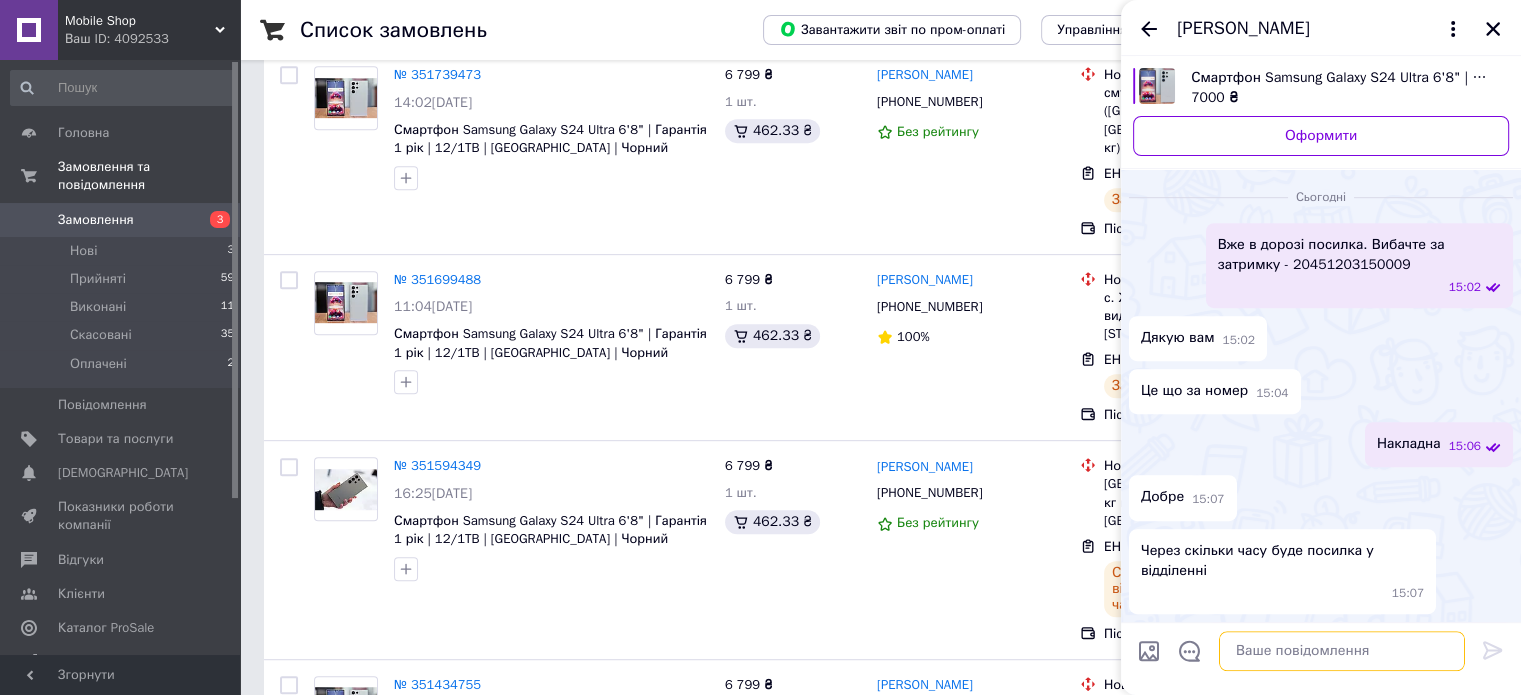 scroll, scrollTop: 1049, scrollLeft: 0, axis: vertical 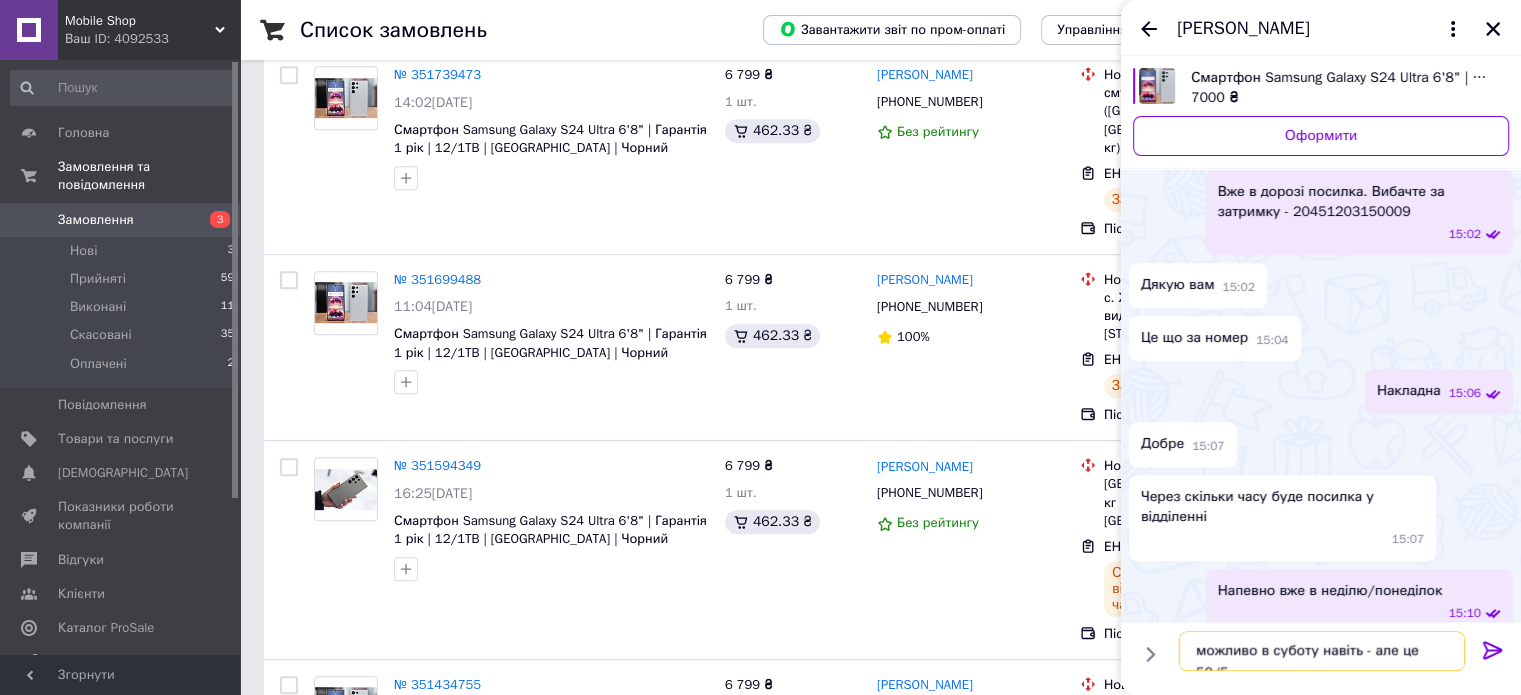 type on "можливо в суботу навіть - але це 50/50" 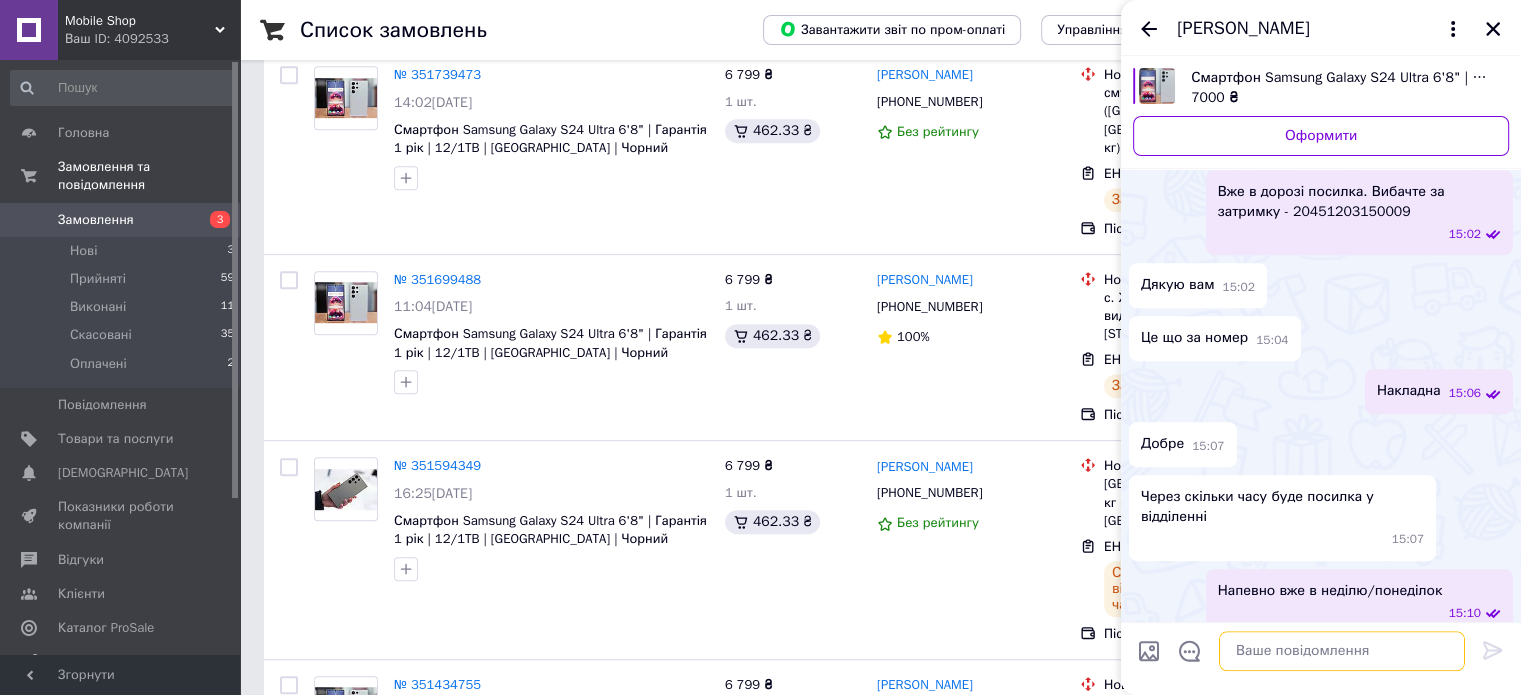 scroll, scrollTop: 0, scrollLeft: 0, axis: both 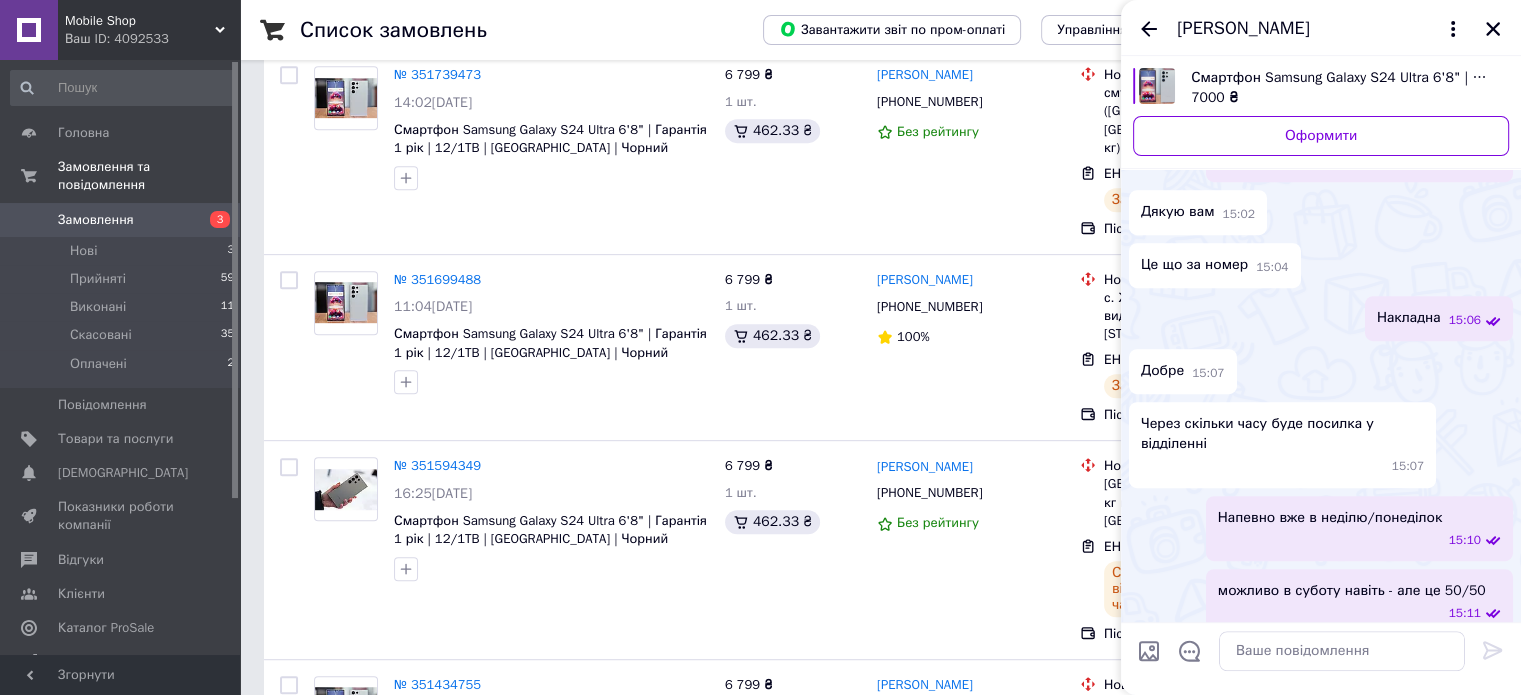 click on "можливо в суботу навіть - але це 50/50 15:11" at bounding box center [1321, 601] 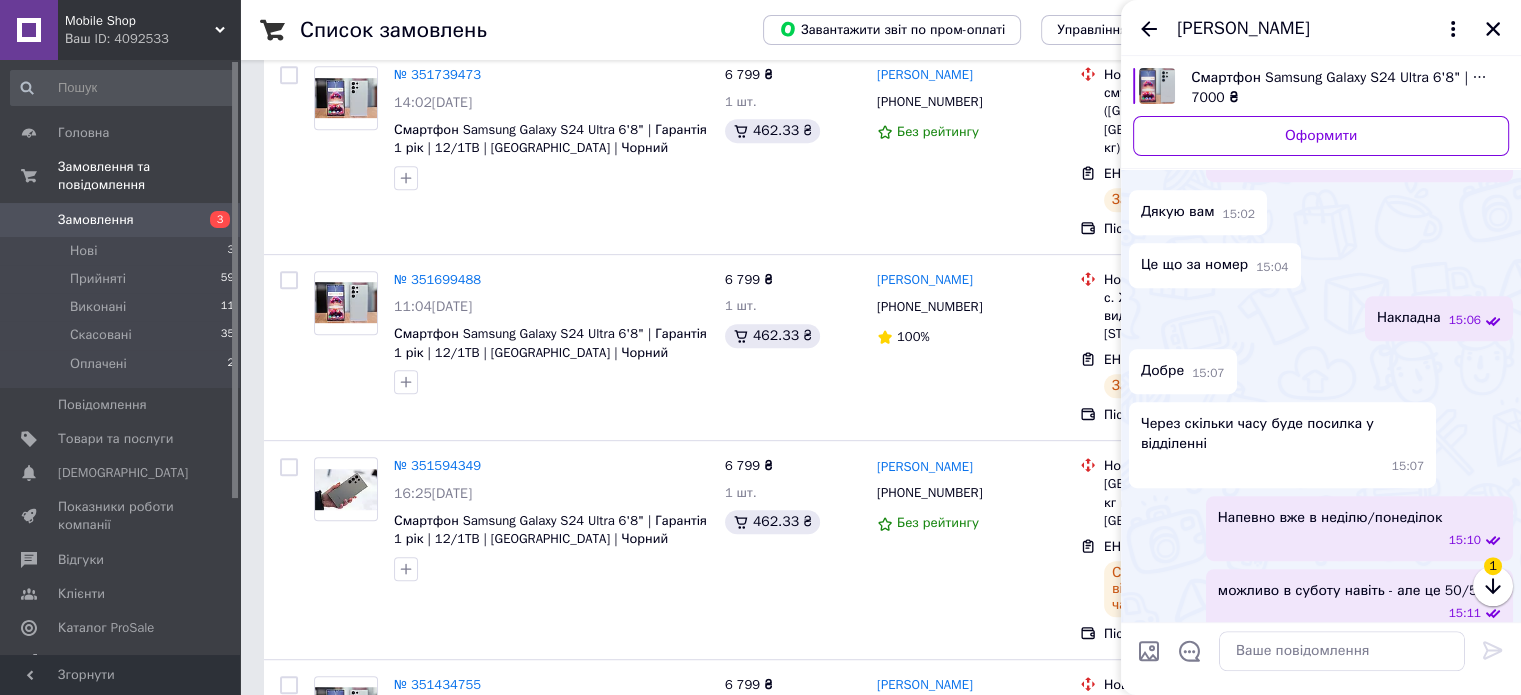 click on "можливо в суботу навіть - але це 50/50 15:11" at bounding box center [1359, 601] 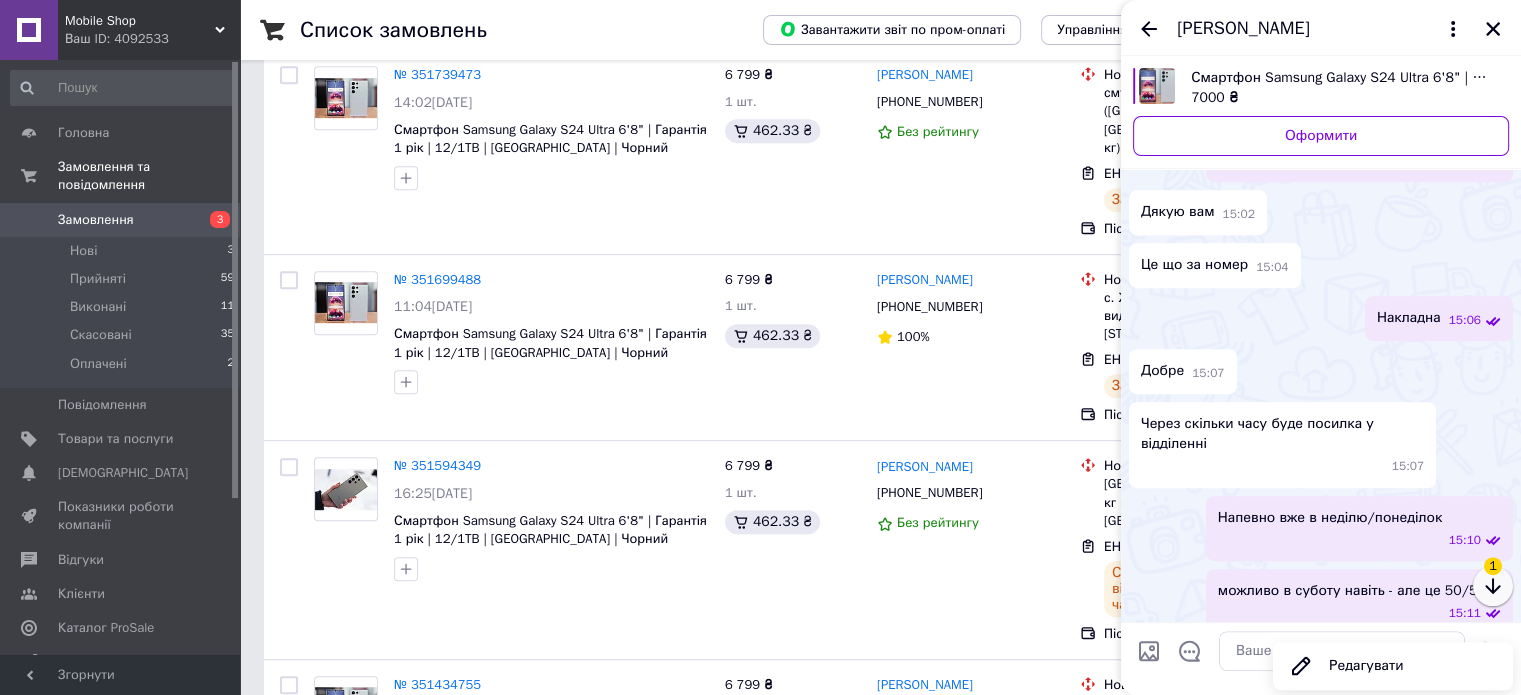 click 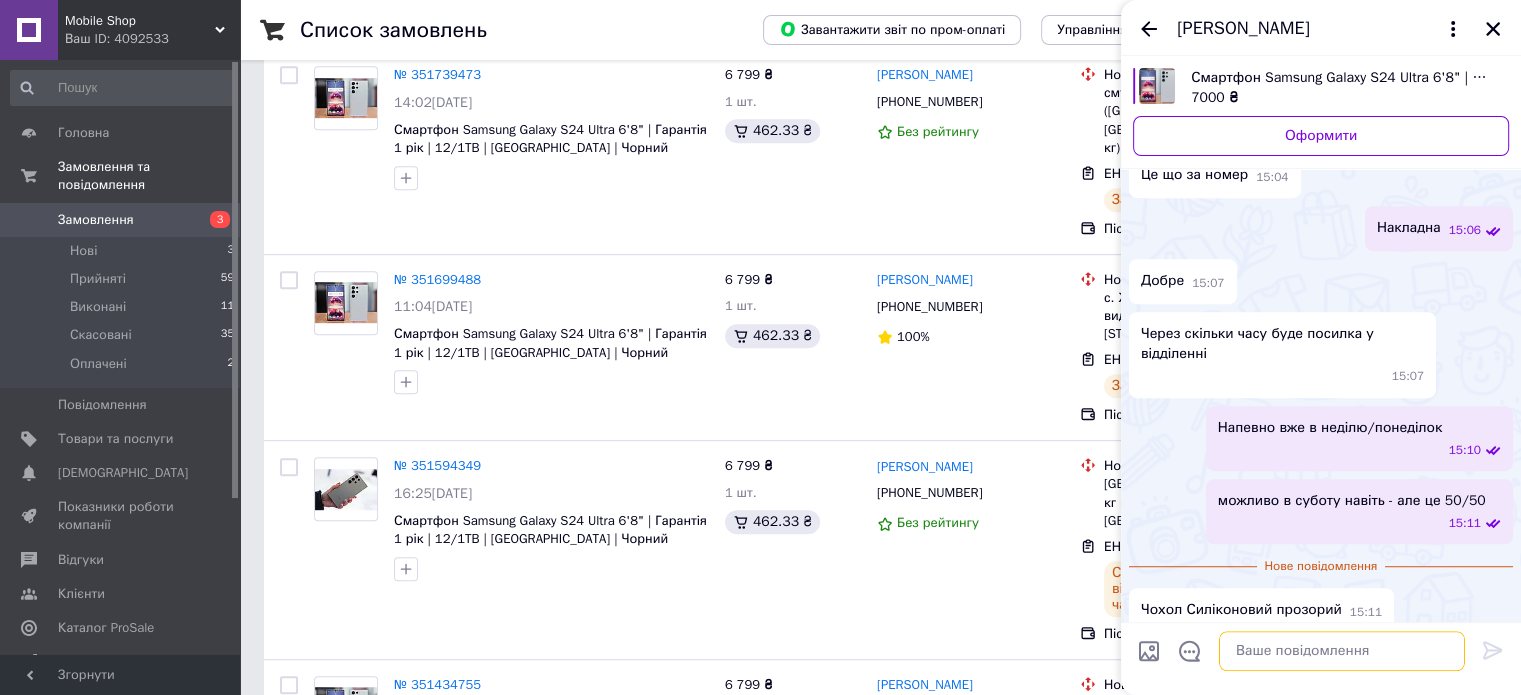 click at bounding box center (1342, 651) 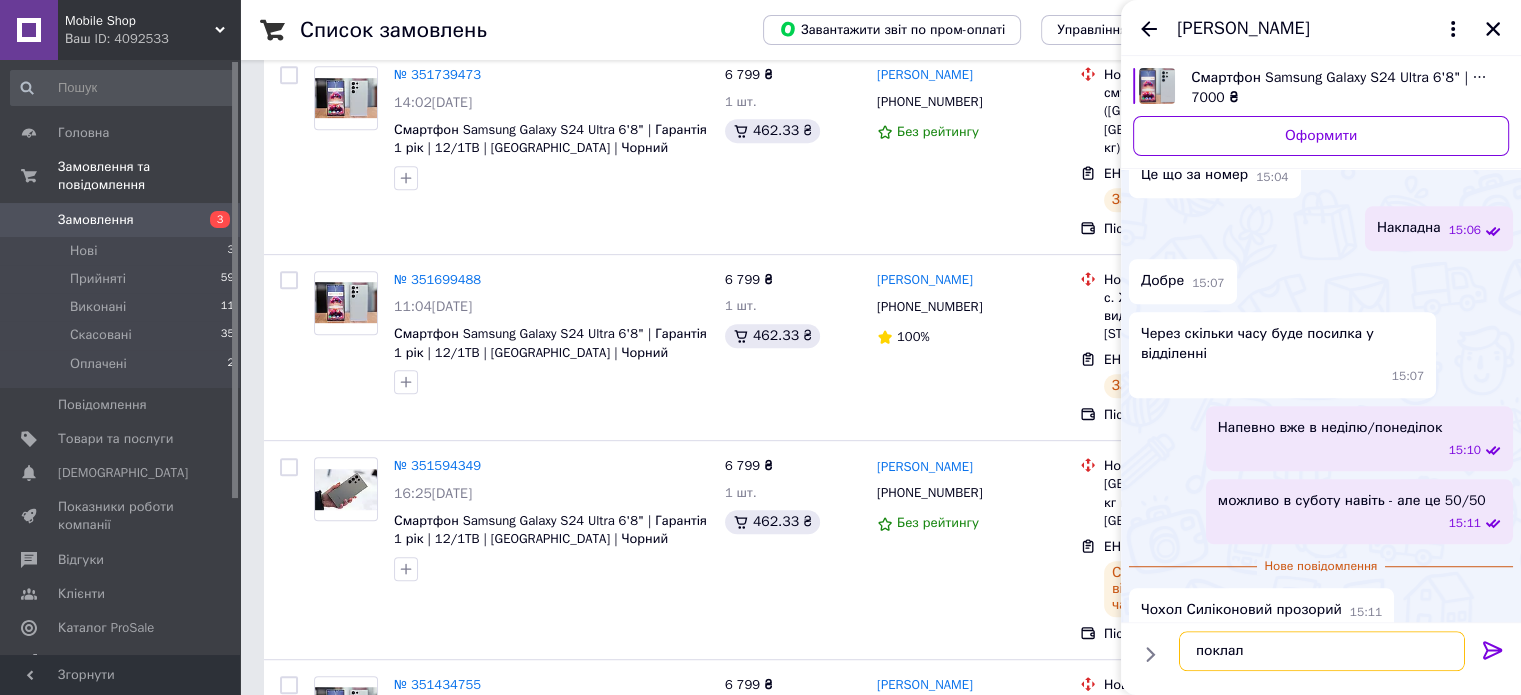 type on "поклали" 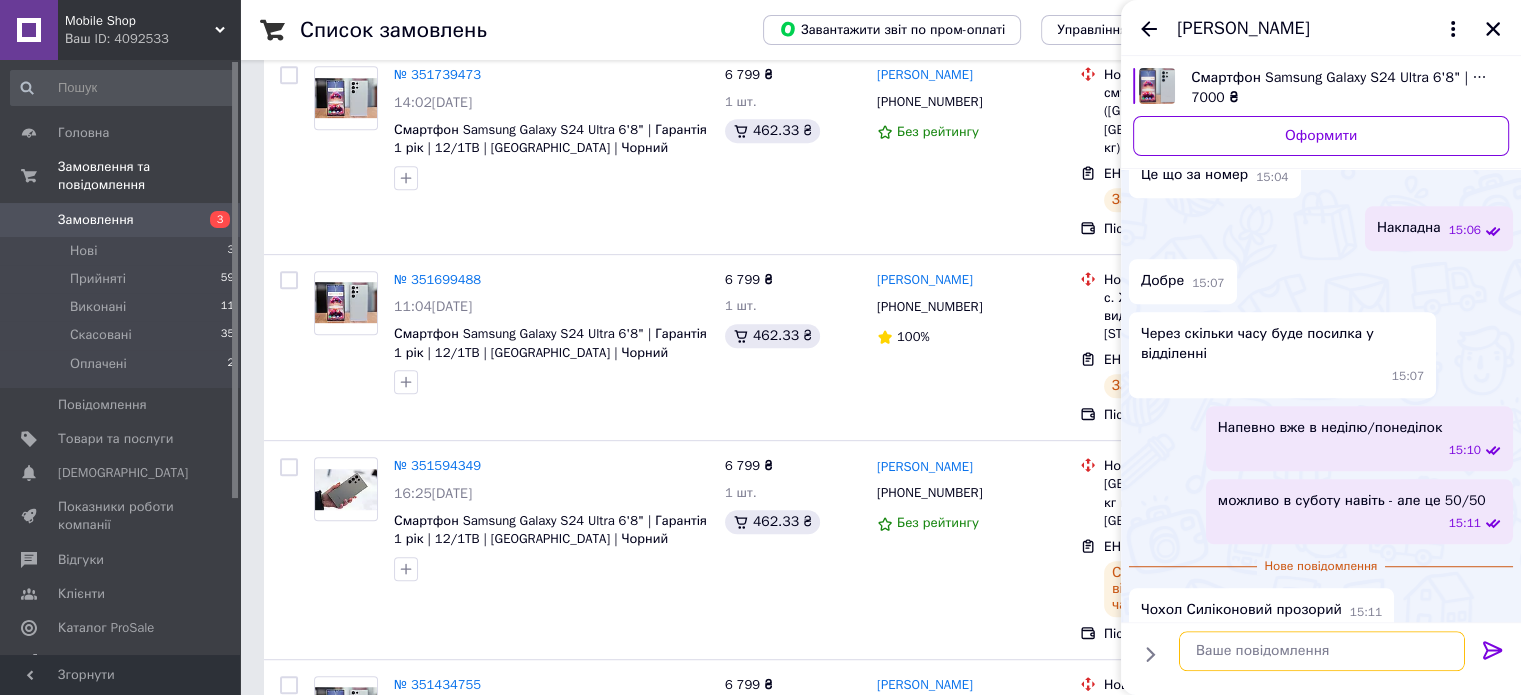 scroll, scrollTop: 1228, scrollLeft: 0, axis: vertical 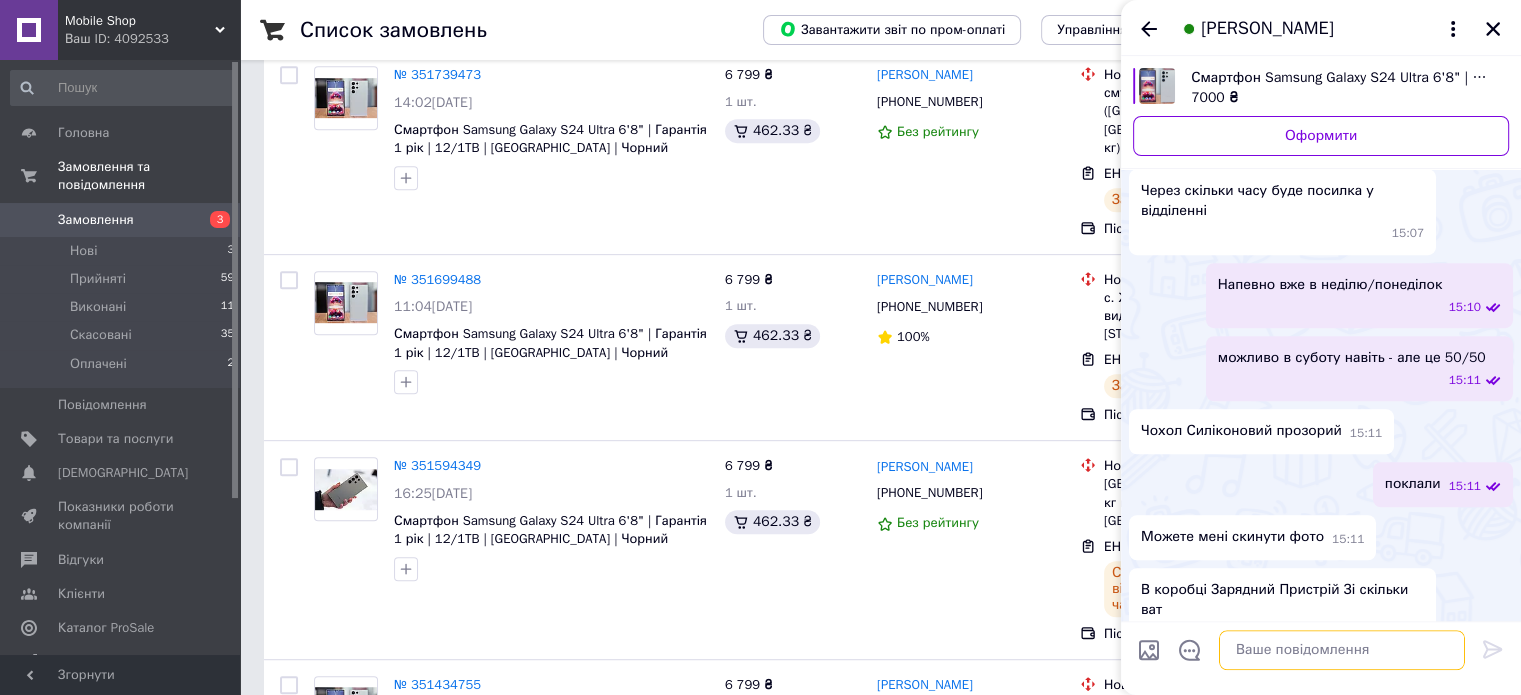 click at bounding box center [1342, 651] 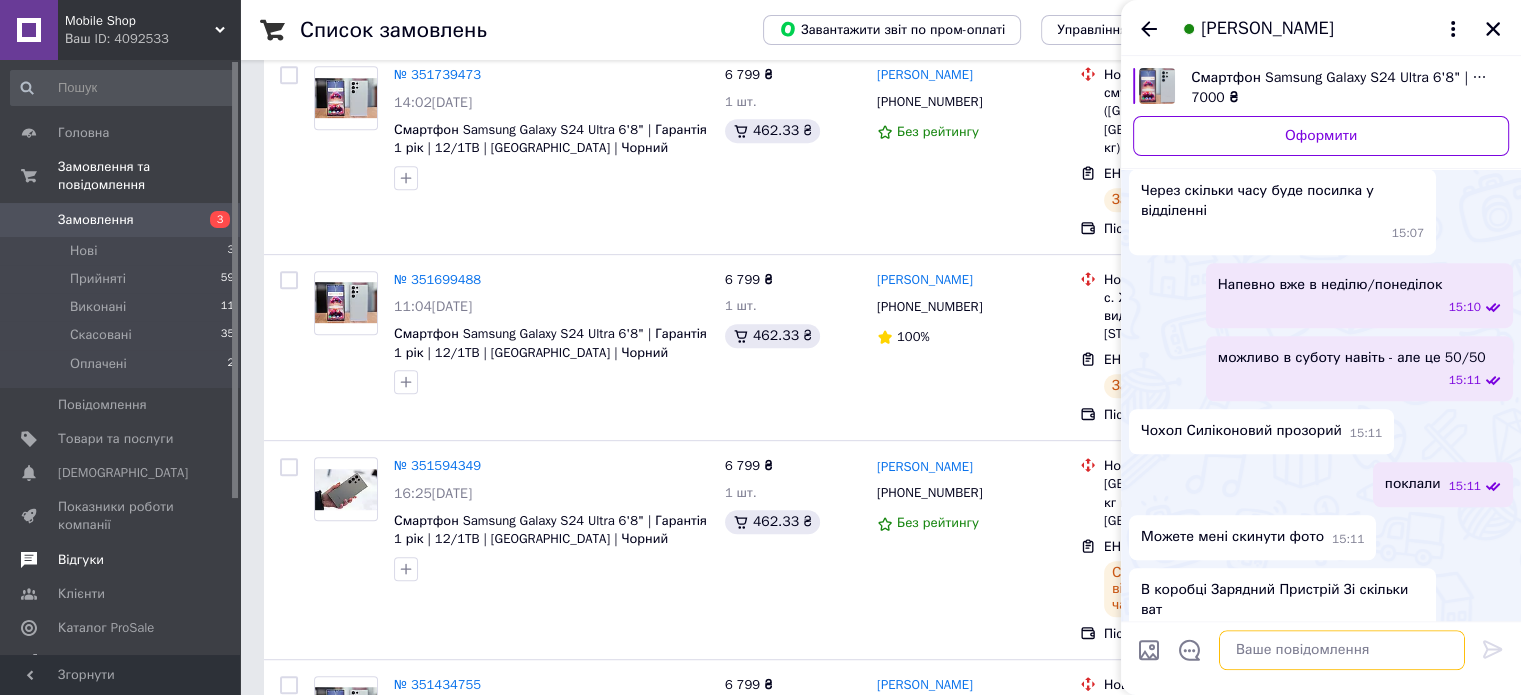 type on "Т" 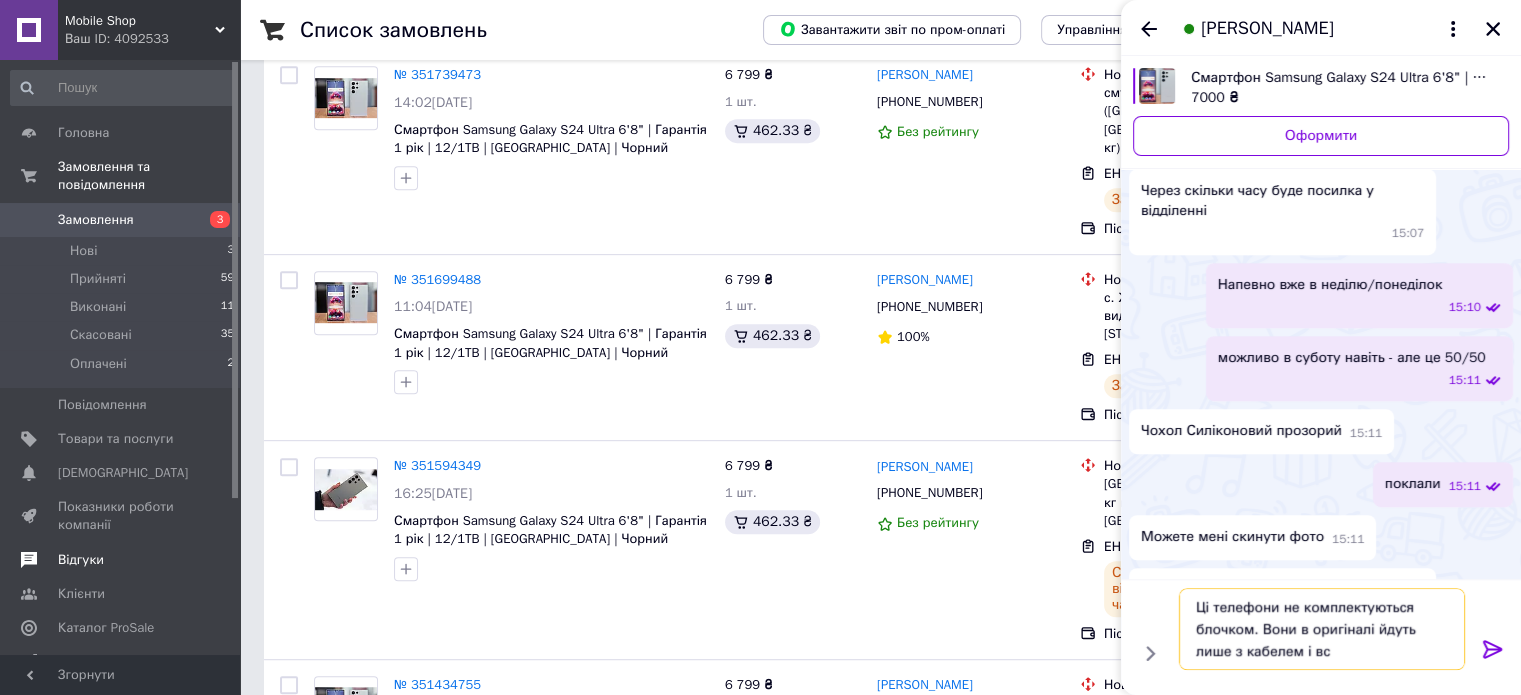 type on "Ці телефони не комплектуються блочком. Вони в оригіналі йдуть лише з кабелем і все" 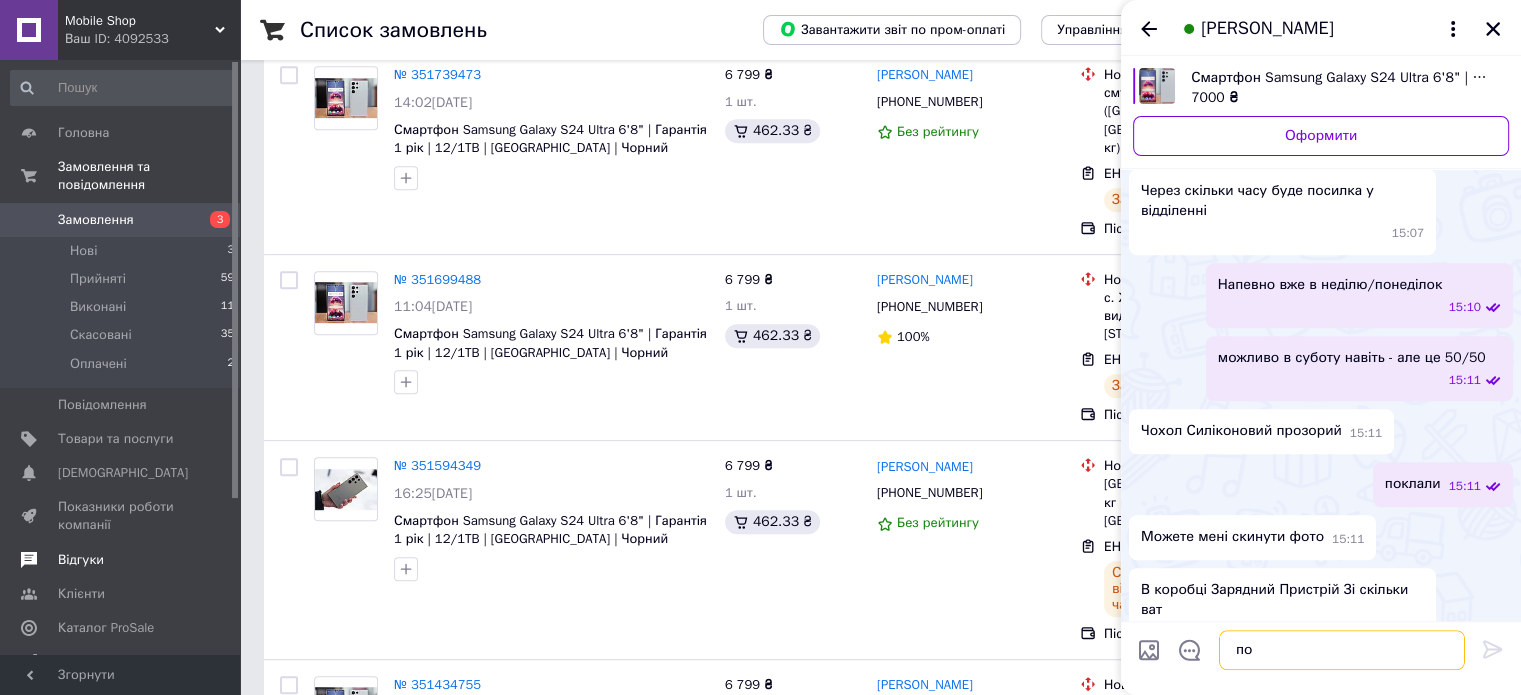 scroll, scrollTop: 1468, scrollLeft: 0, axis: vertical 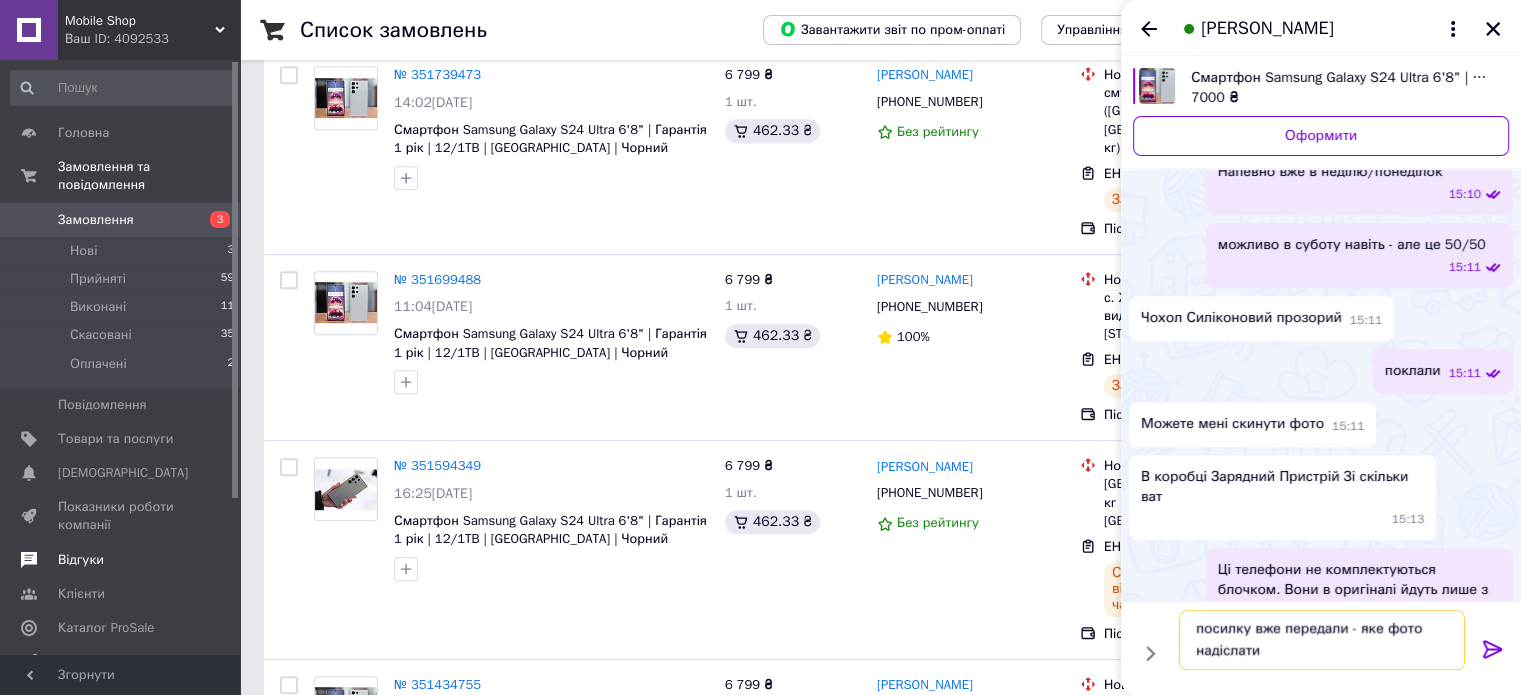 type on "посилку вже передали - яке фото надіслати?" 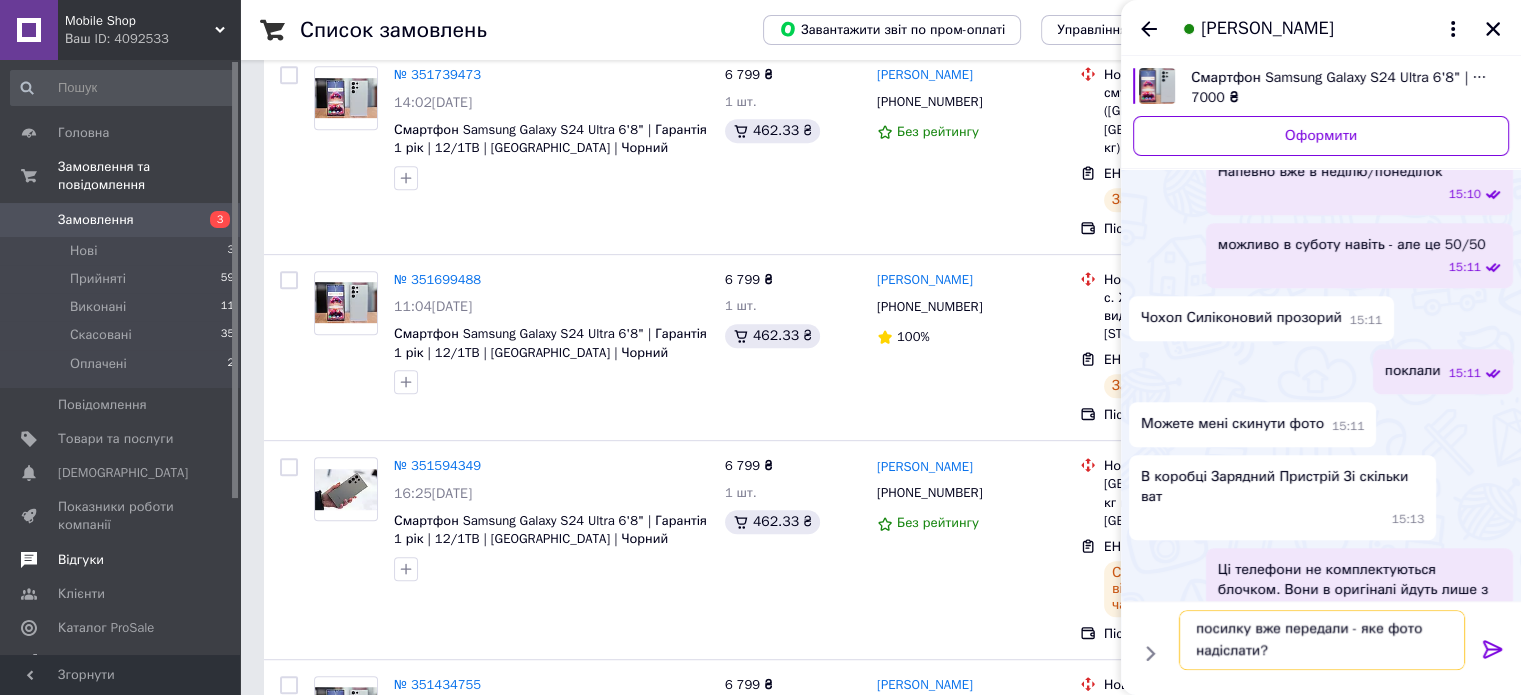 type 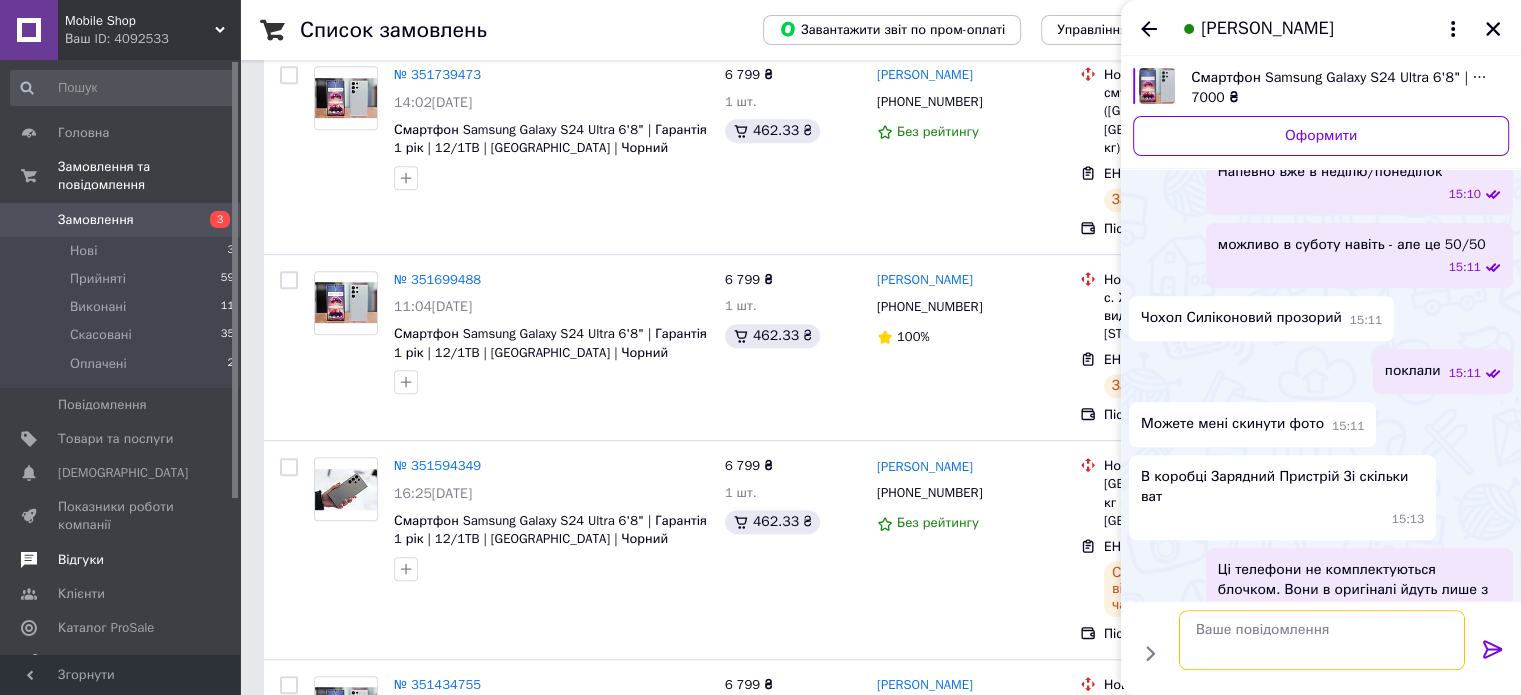 scroll, scrollTop: 0, scrollLeft: 0, axis: both 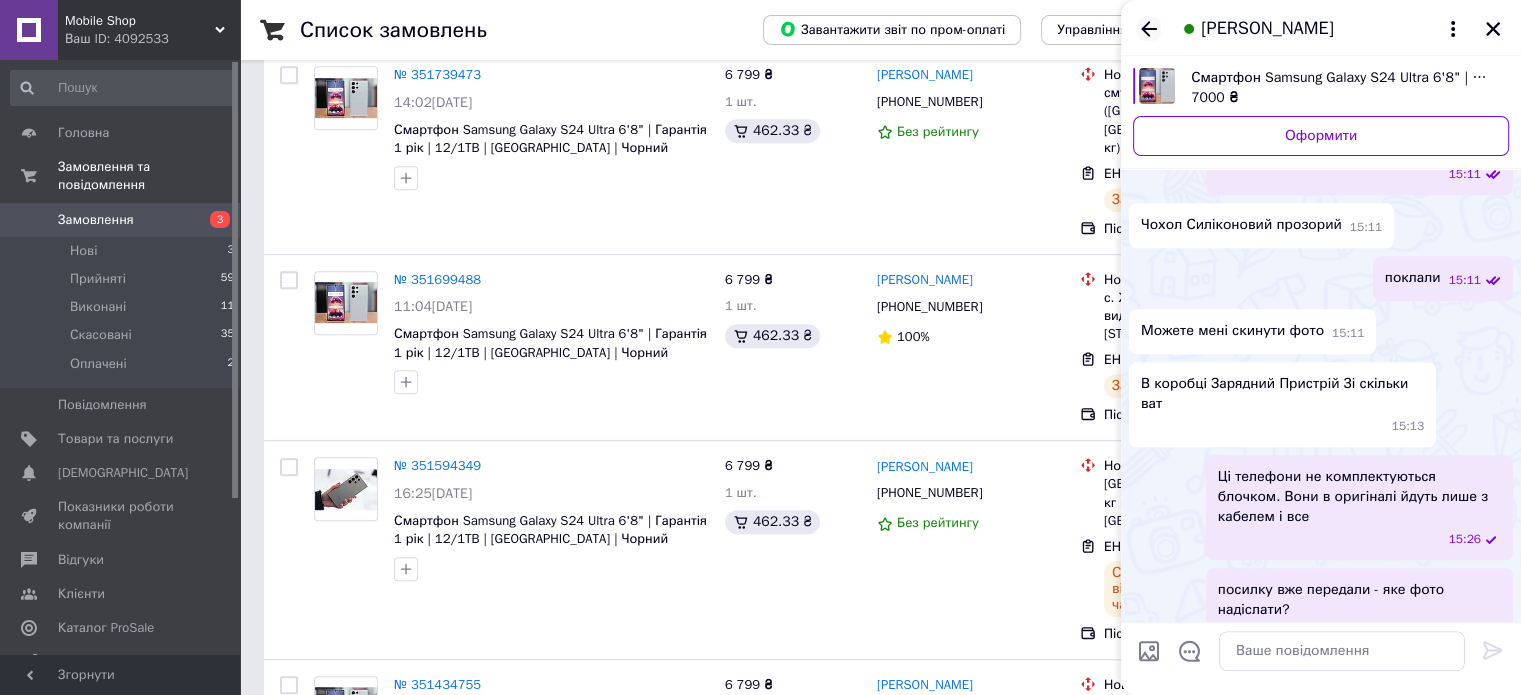 click 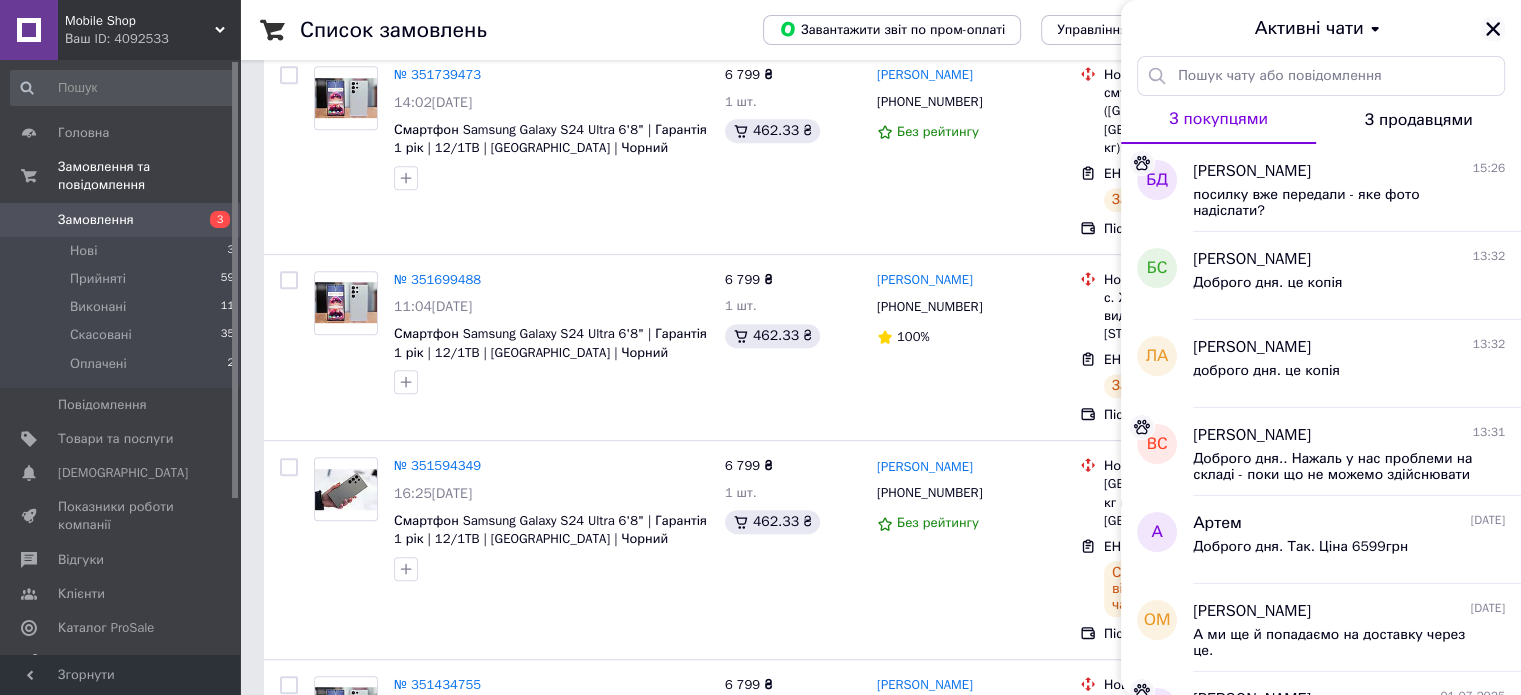 click 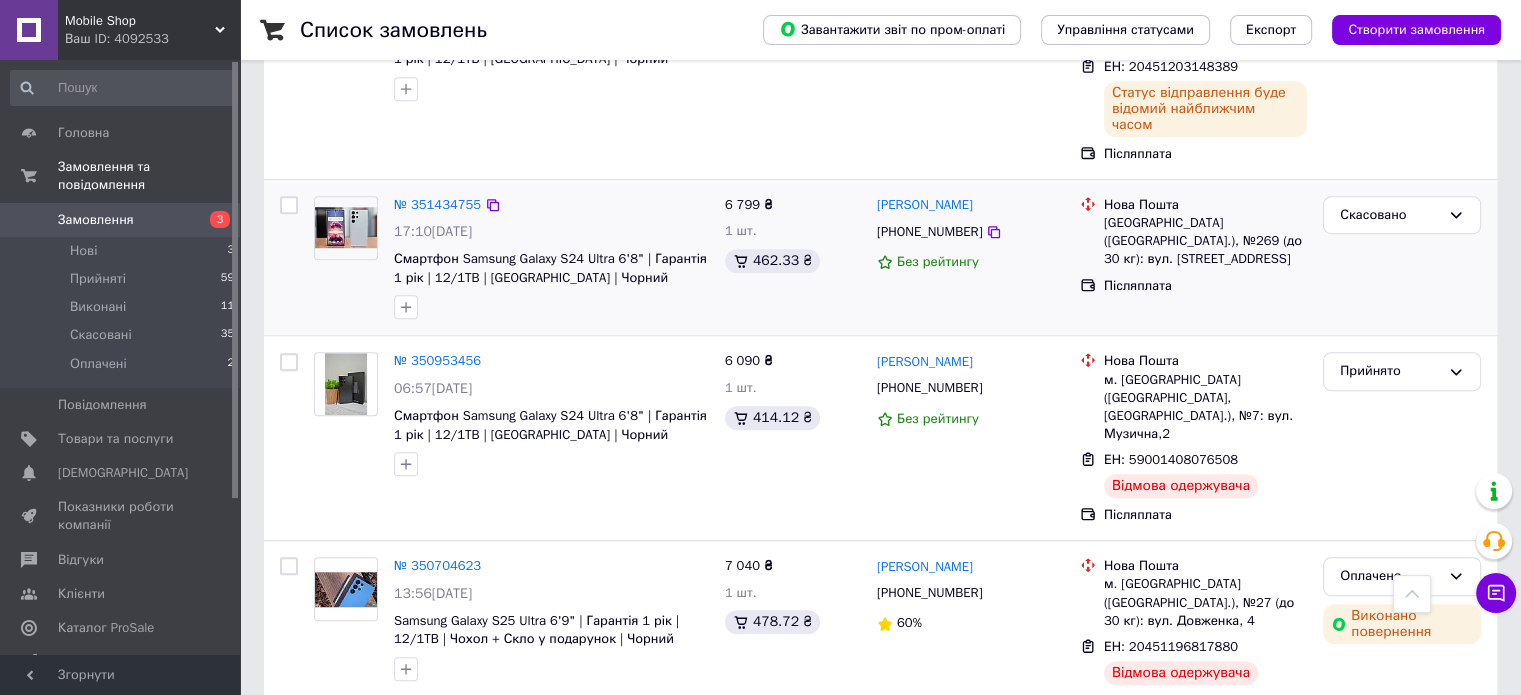 scroll, scrollTop: 1500, scrollLeft: 0, axis: vertical 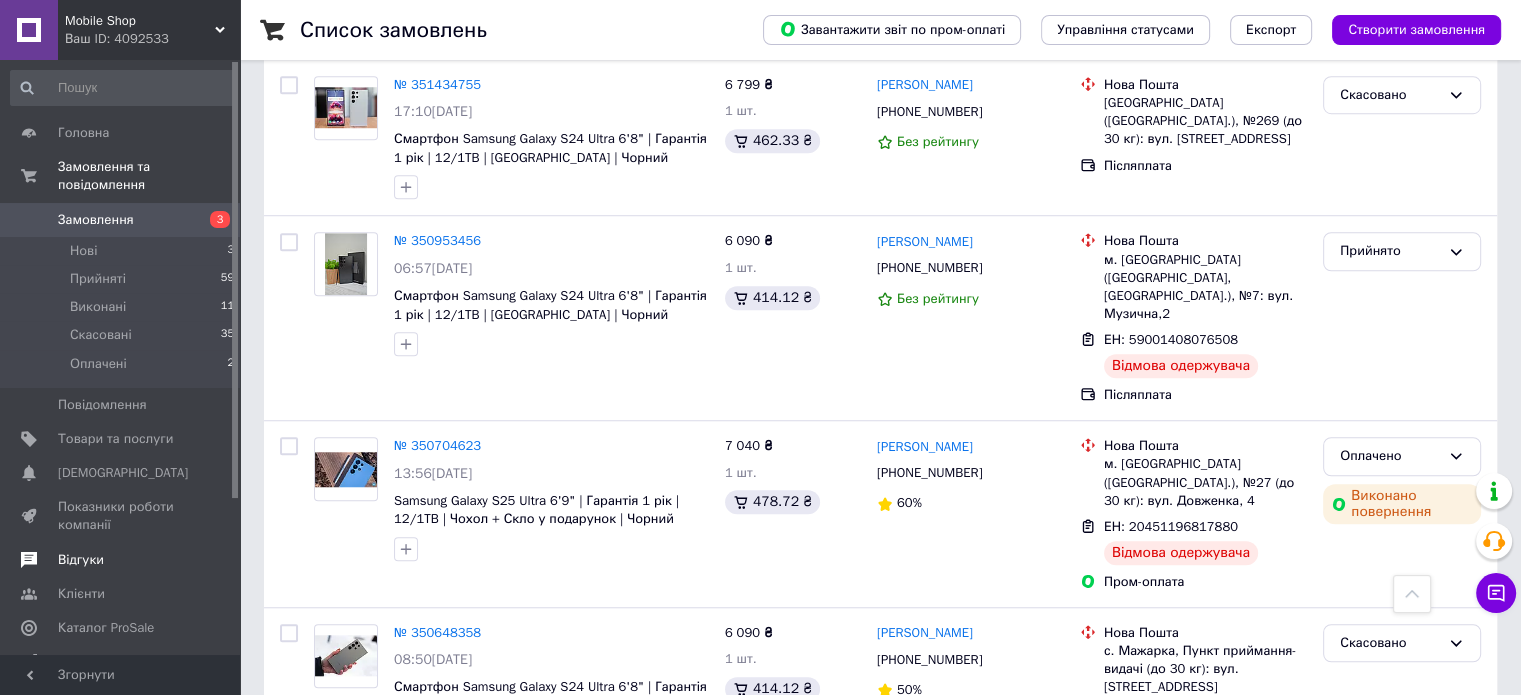 click on "Відгуки" at bounding box center [121, 560] 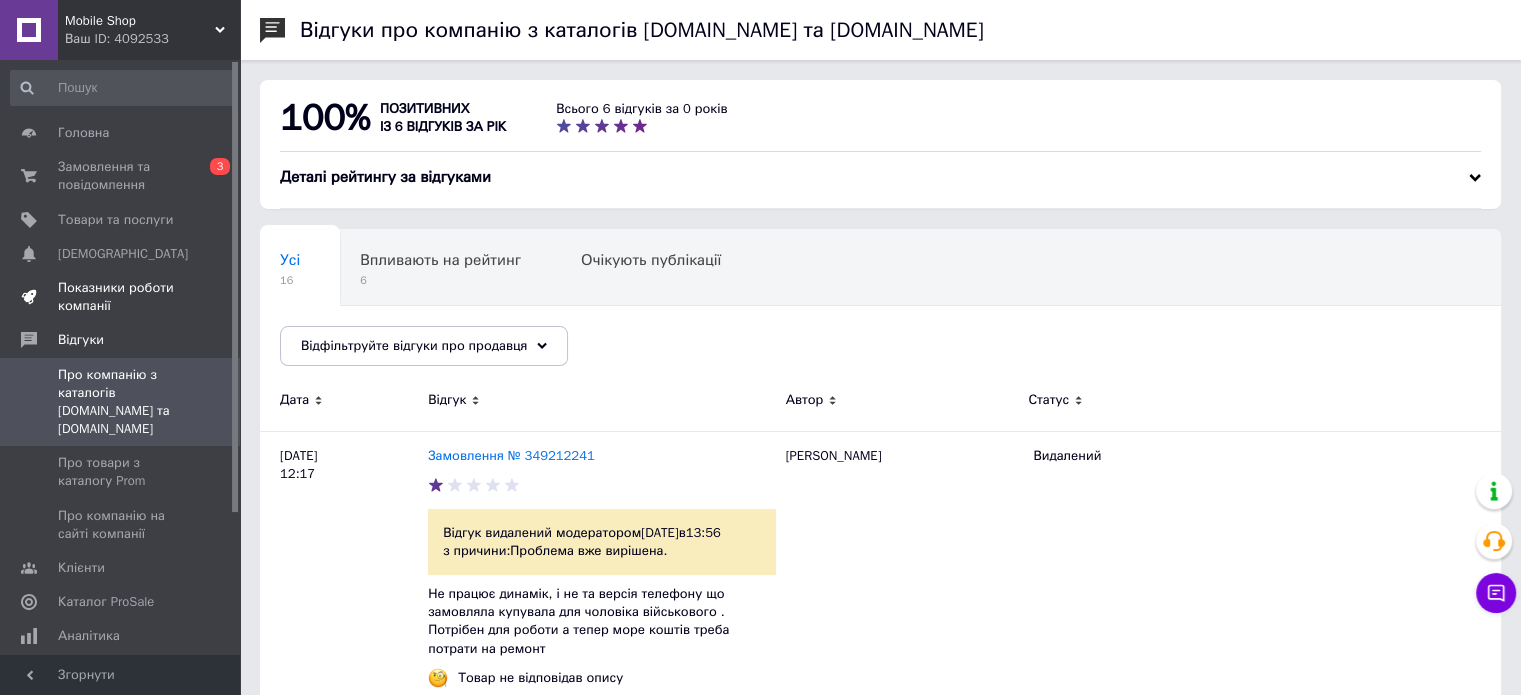 click on "Показники роботи компанії" at bounding box center [121, 297] 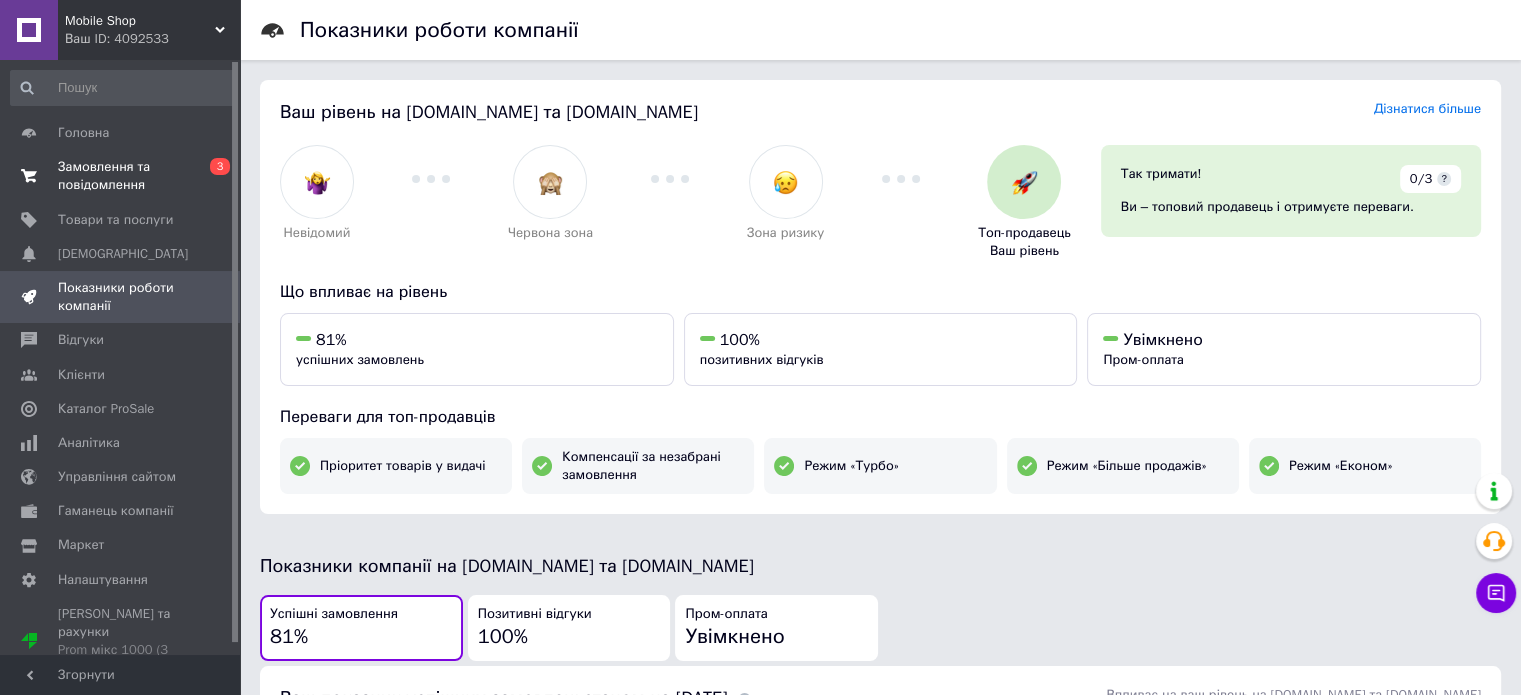 click on "Замовлення та повідомлення" at bounding box center (121, 176) 